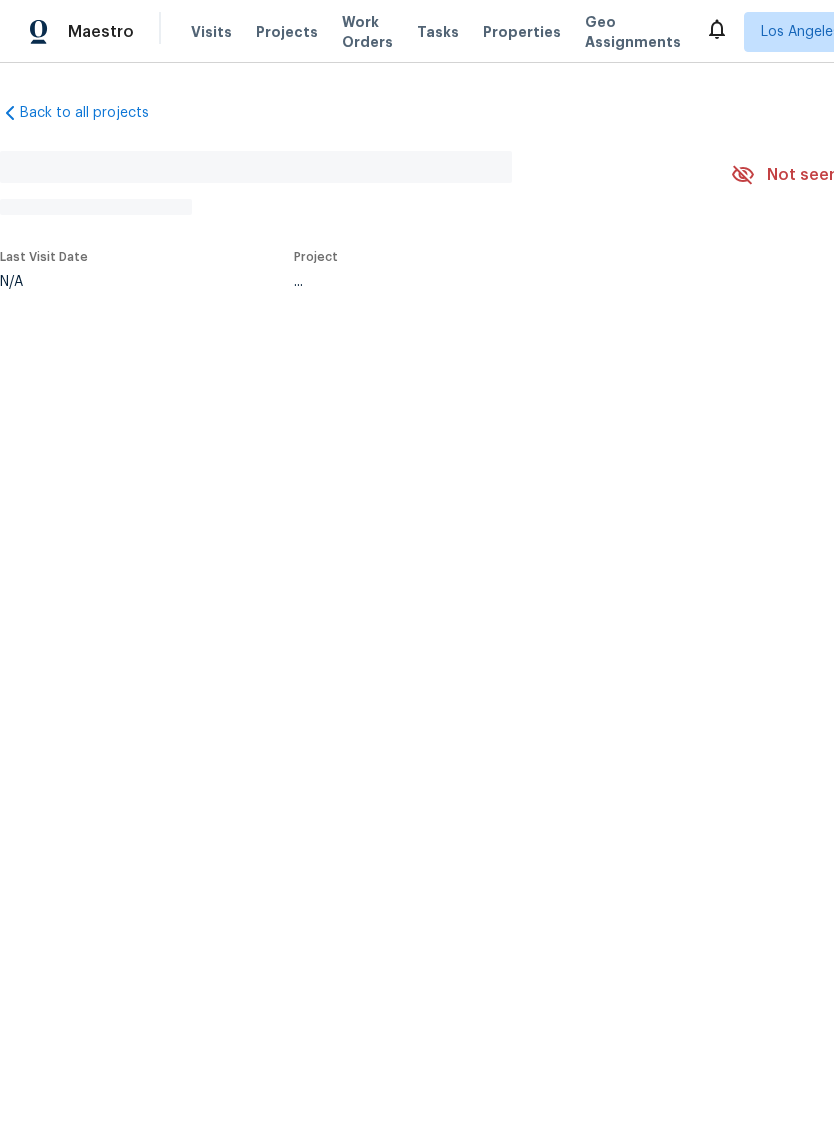 scroll, scrollTop: 0, scrollLeft: 0, axis: both 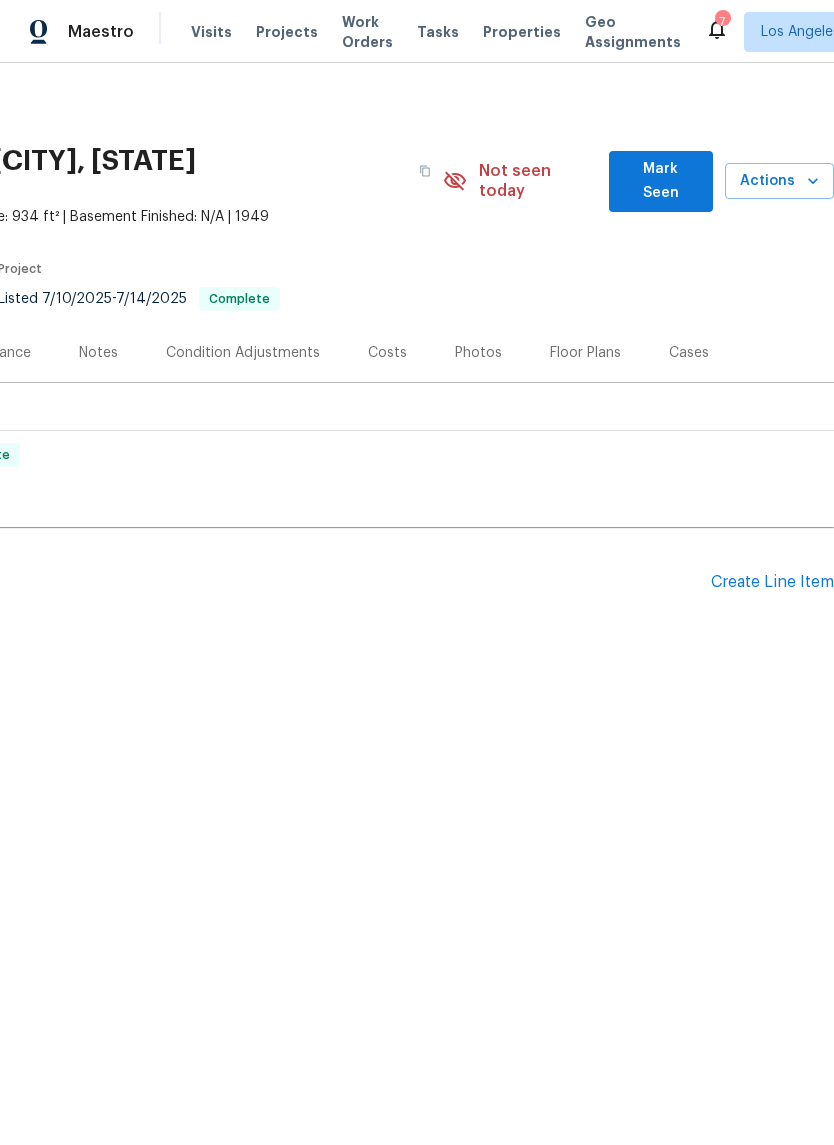 click on "Create Line Item" at bounding box center (772, 582) 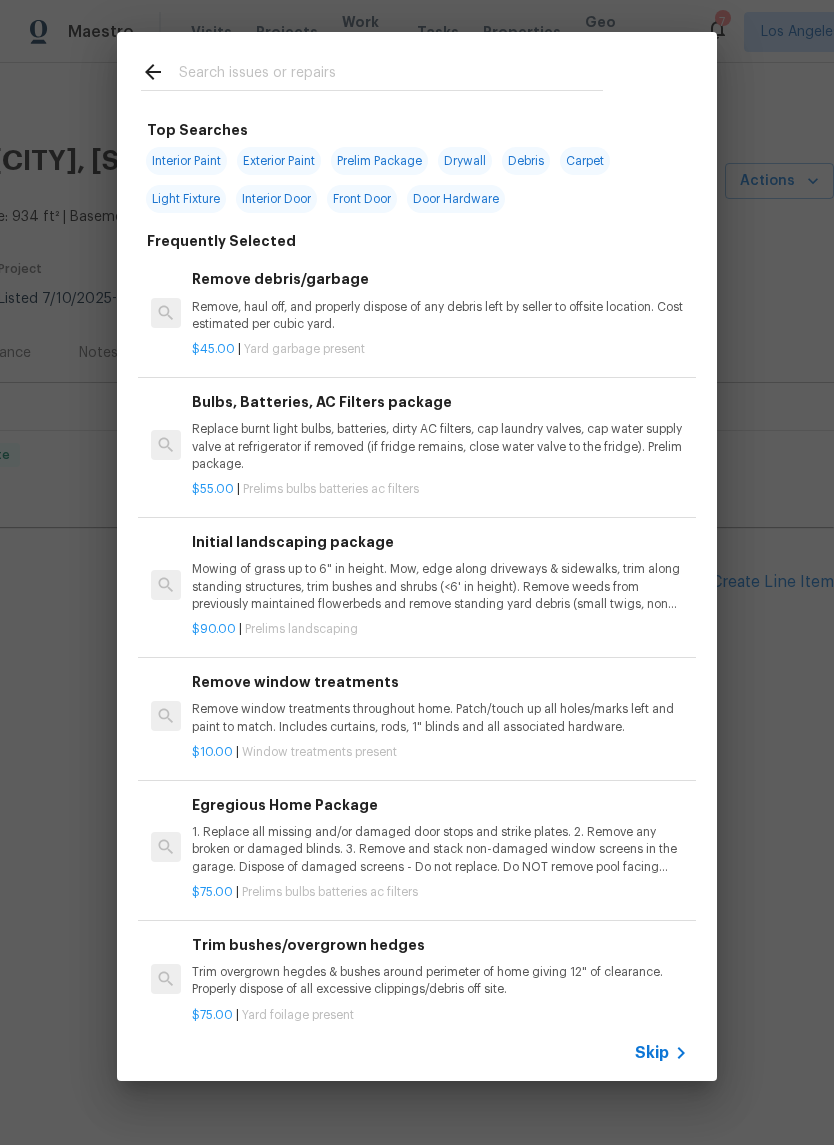 click at bounding box center (391, 75) 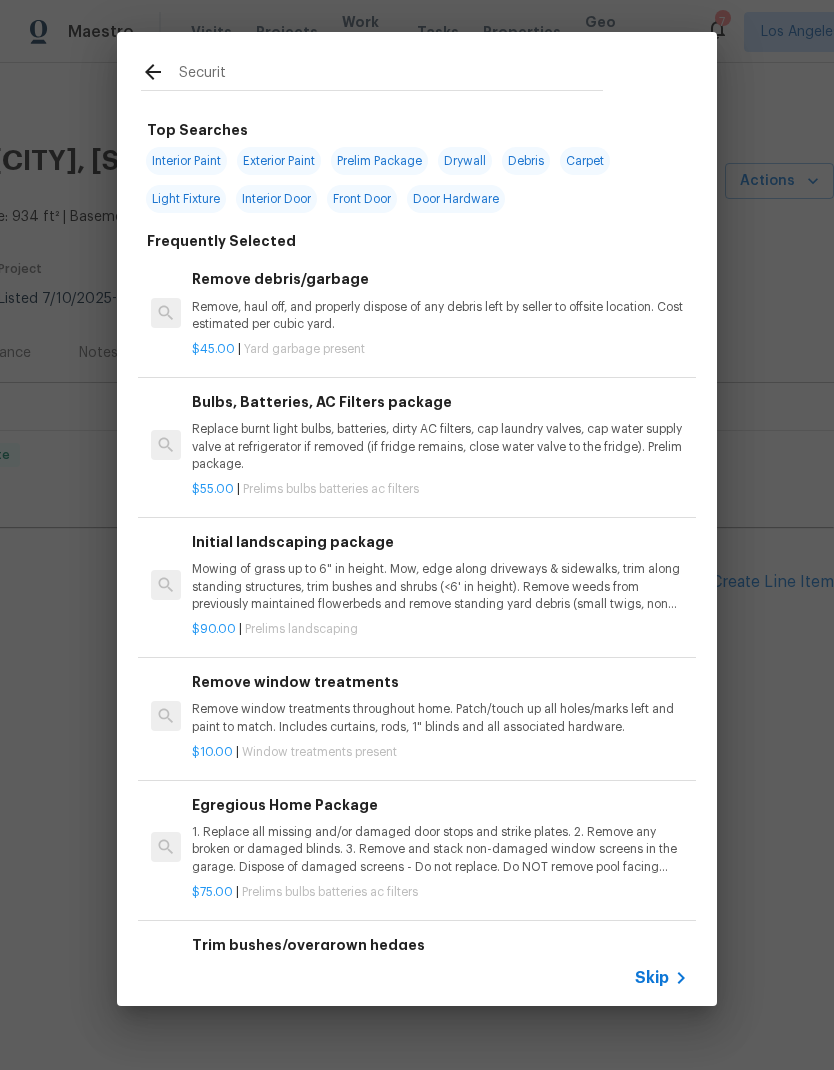 type on "Security" 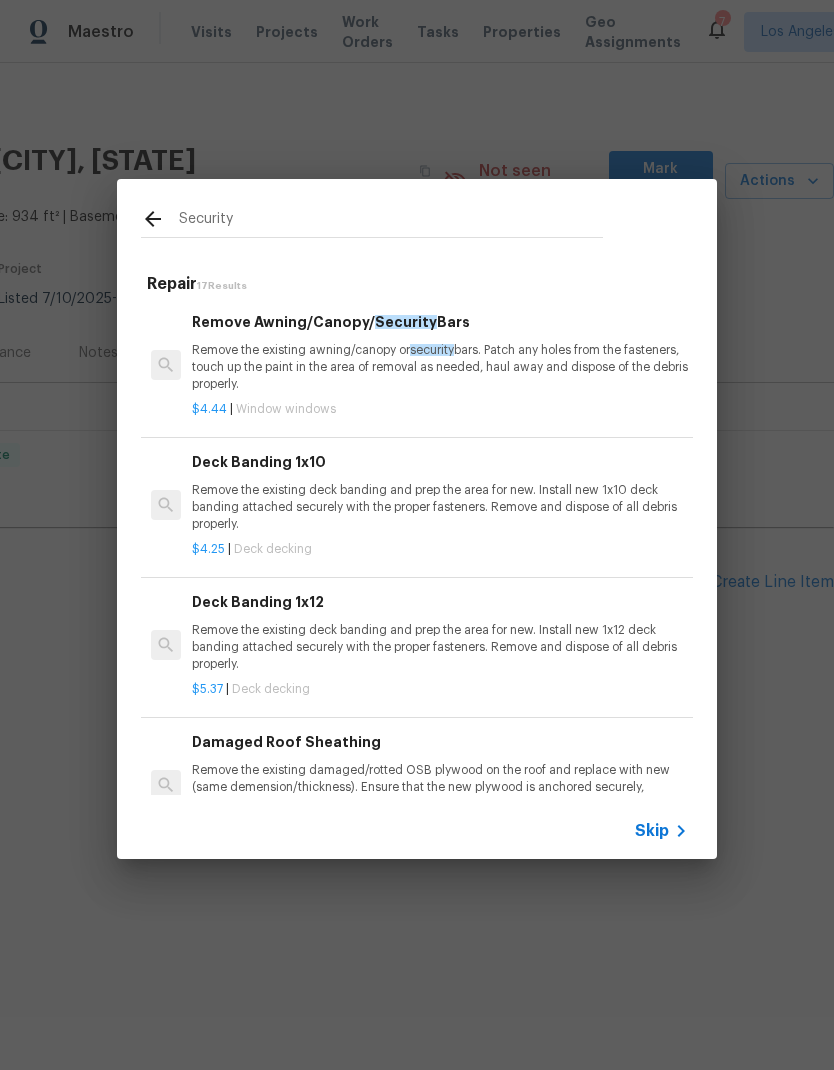 scroll, scrollTop: 0, scrollLeft: 0, axis: both 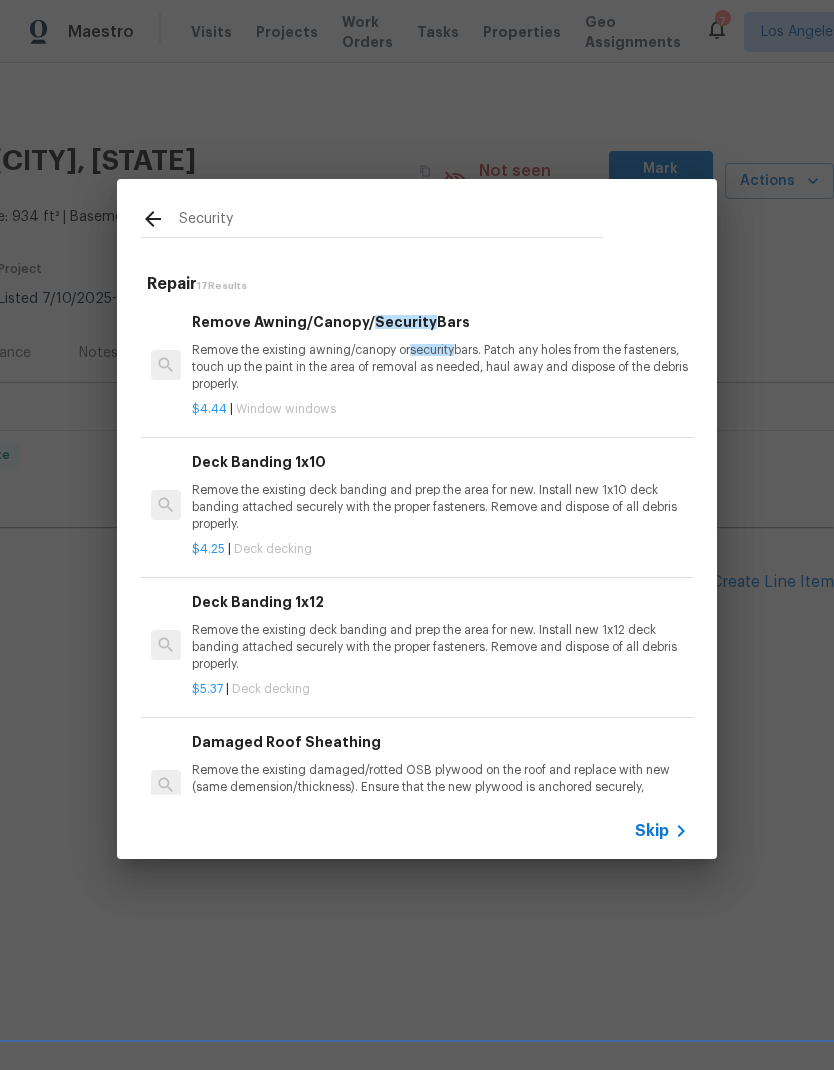 click on "Remove the existing awning/canopy or  security  bars. Patch any holes from the fasteners, touch up the paint in the area of removal as needed, haul away and dispose of the debris properly." at bounding box center (440, 367) 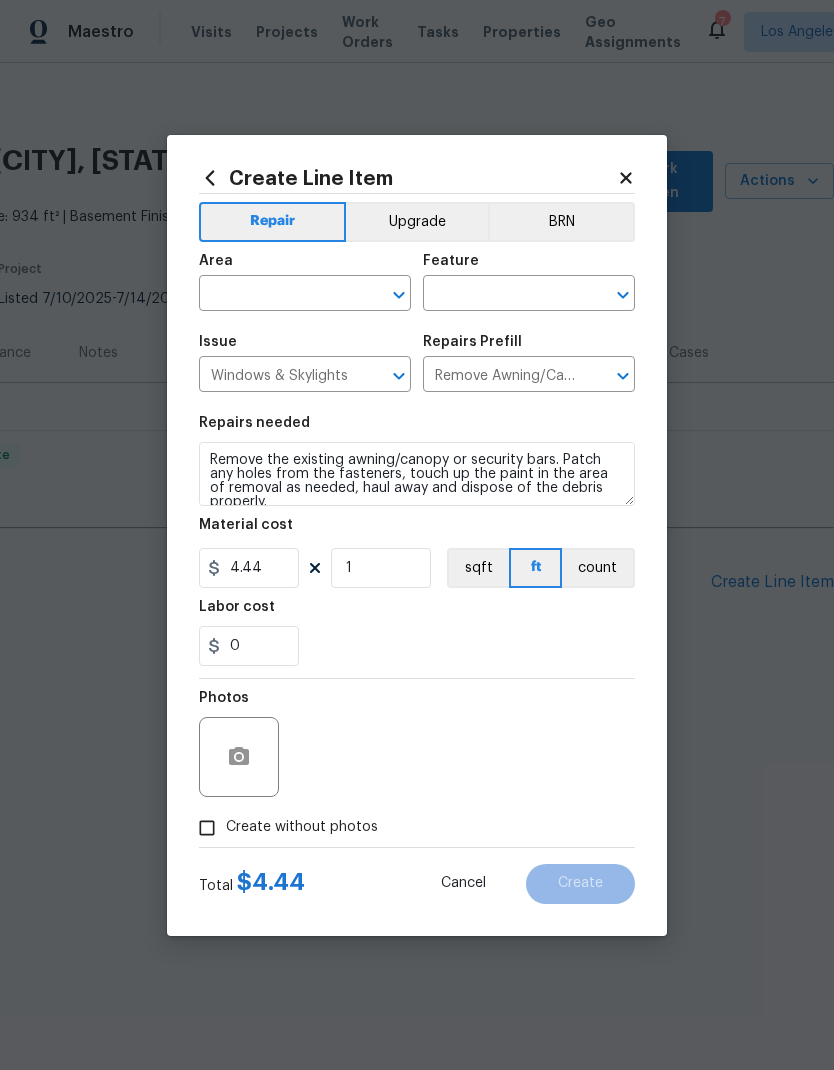 click at bounding box center (277, 295) 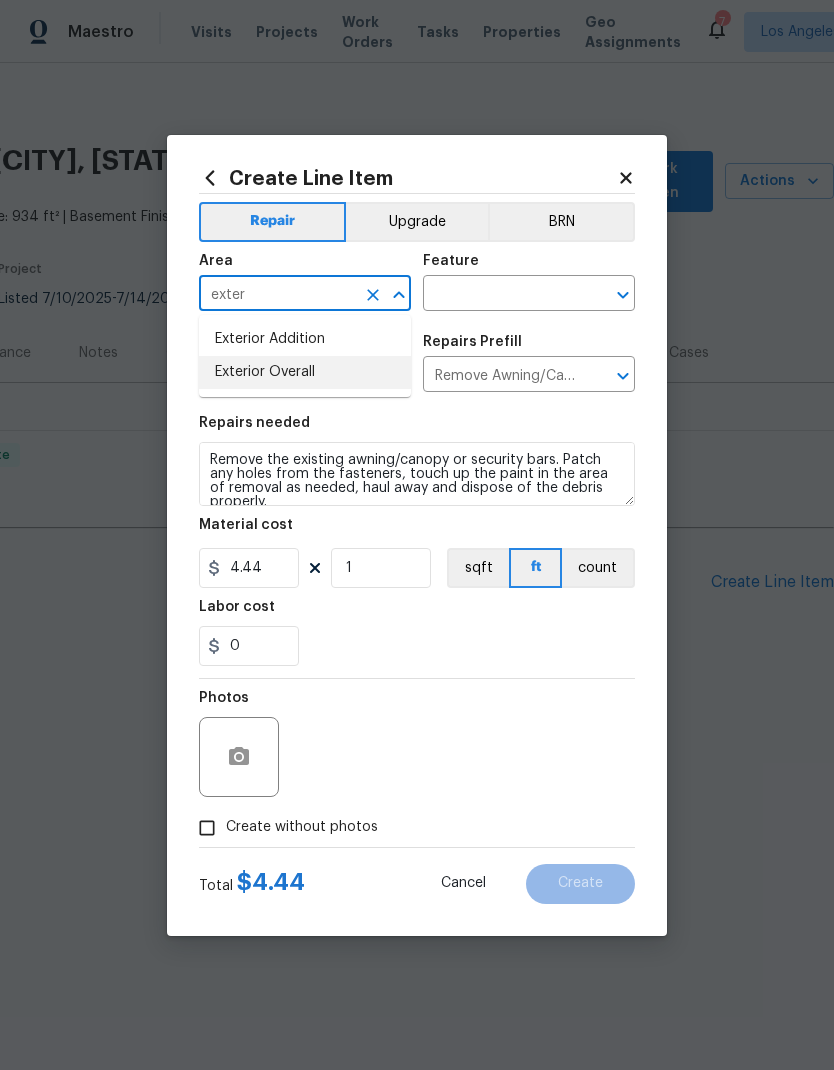 click on "Exterior Overall" at bounding box center (305, 372) 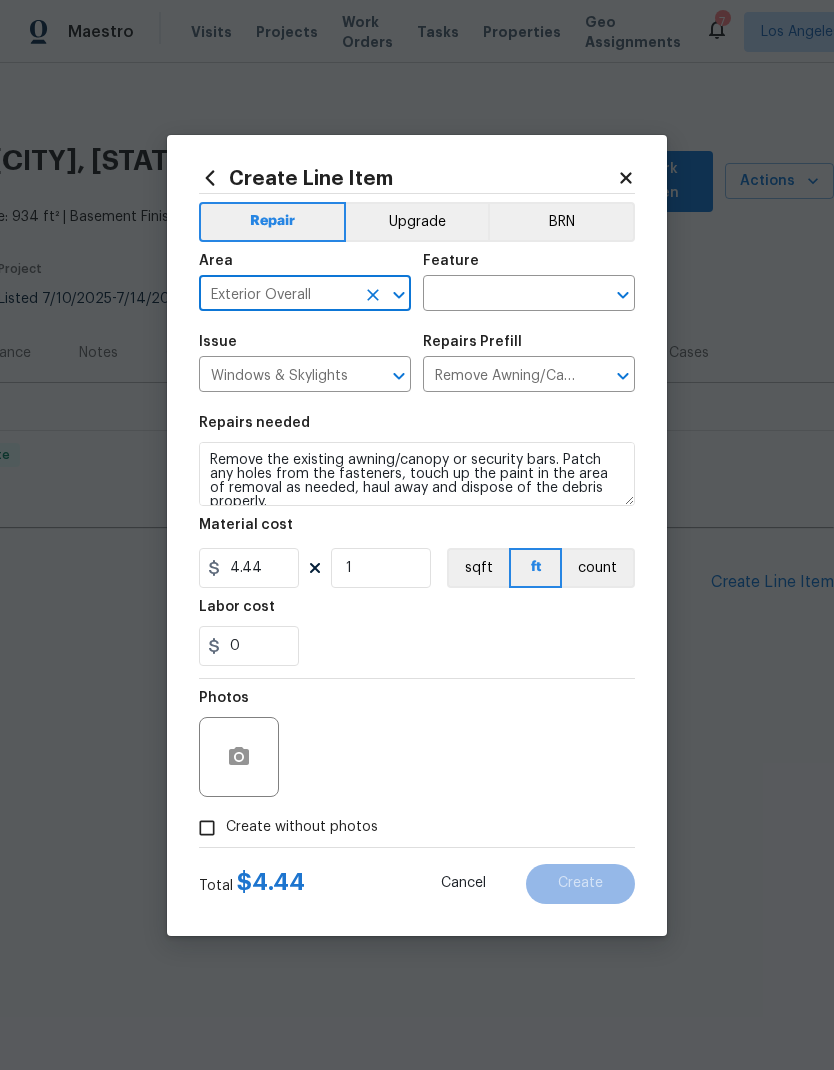 click at bounding box center (501, 295) 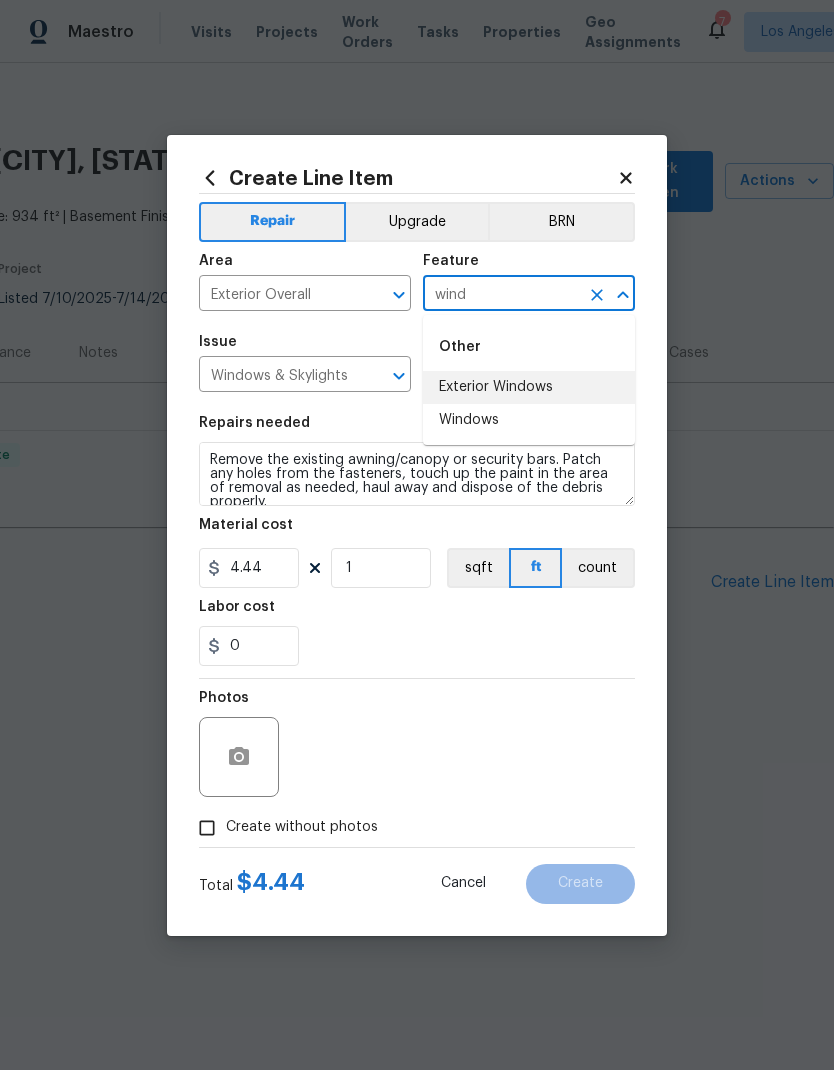 click on "Exterior Windows" at bounding box center [529, 387] 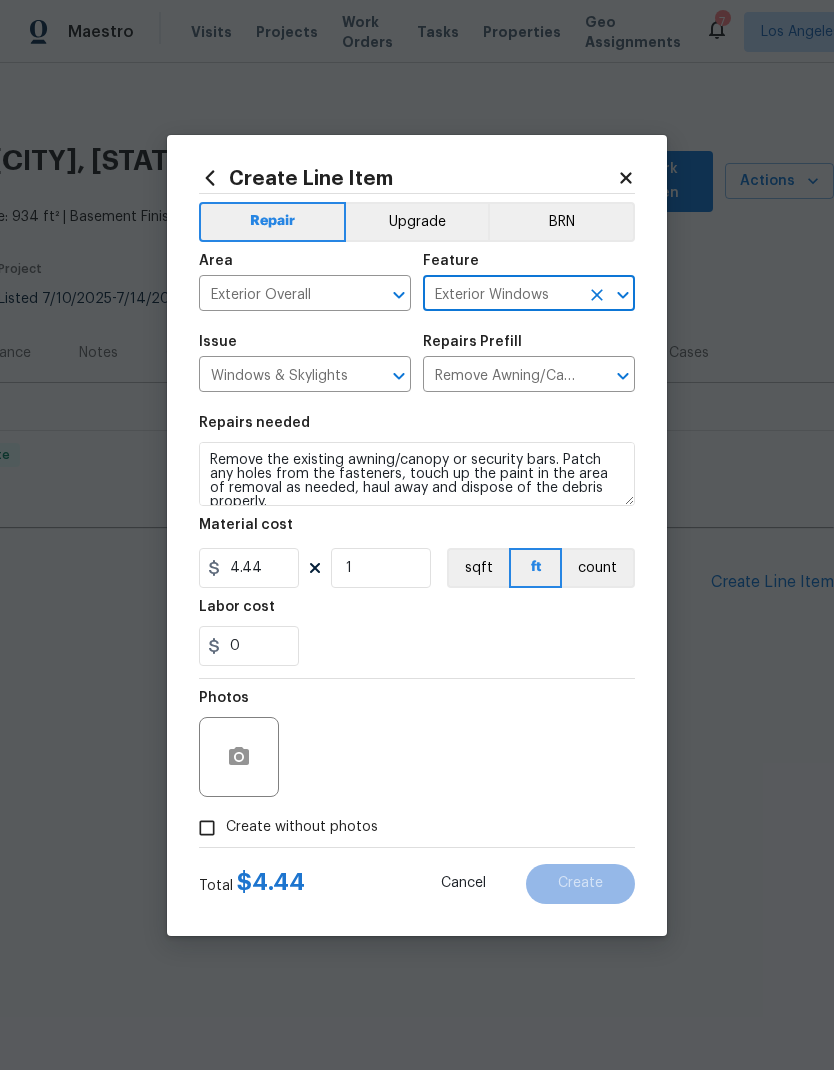 click 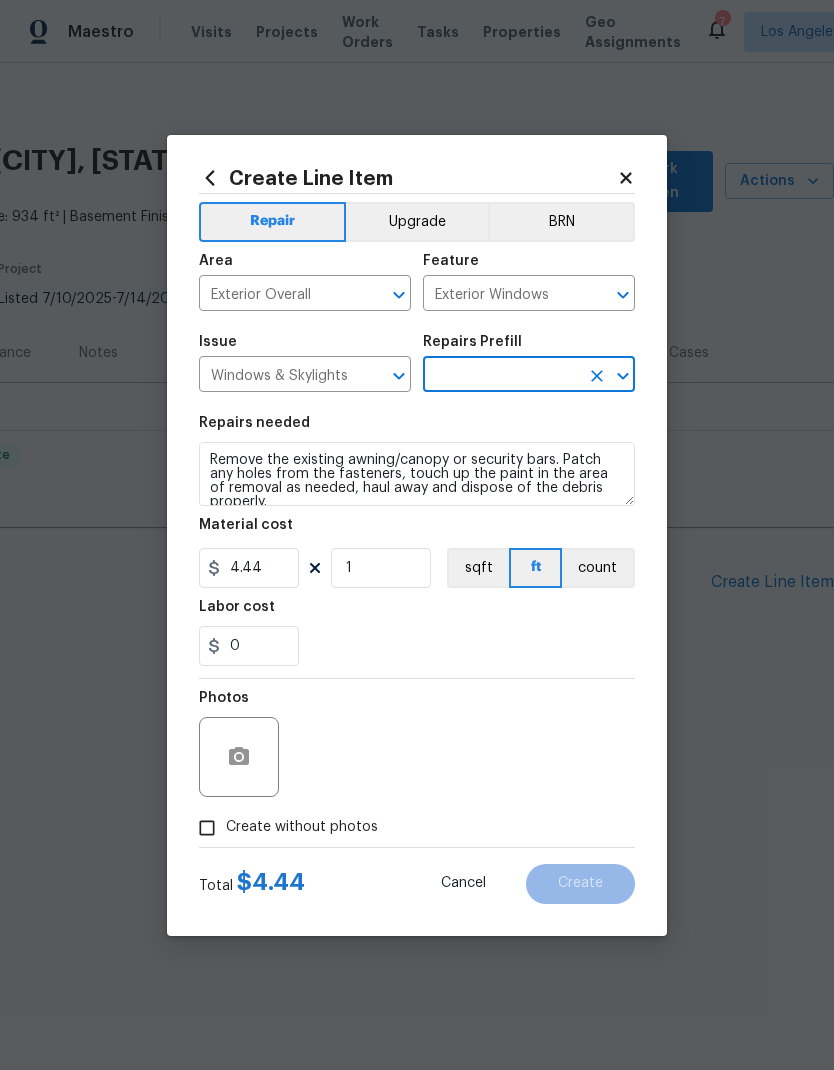 click at bounding box center (501, 376) 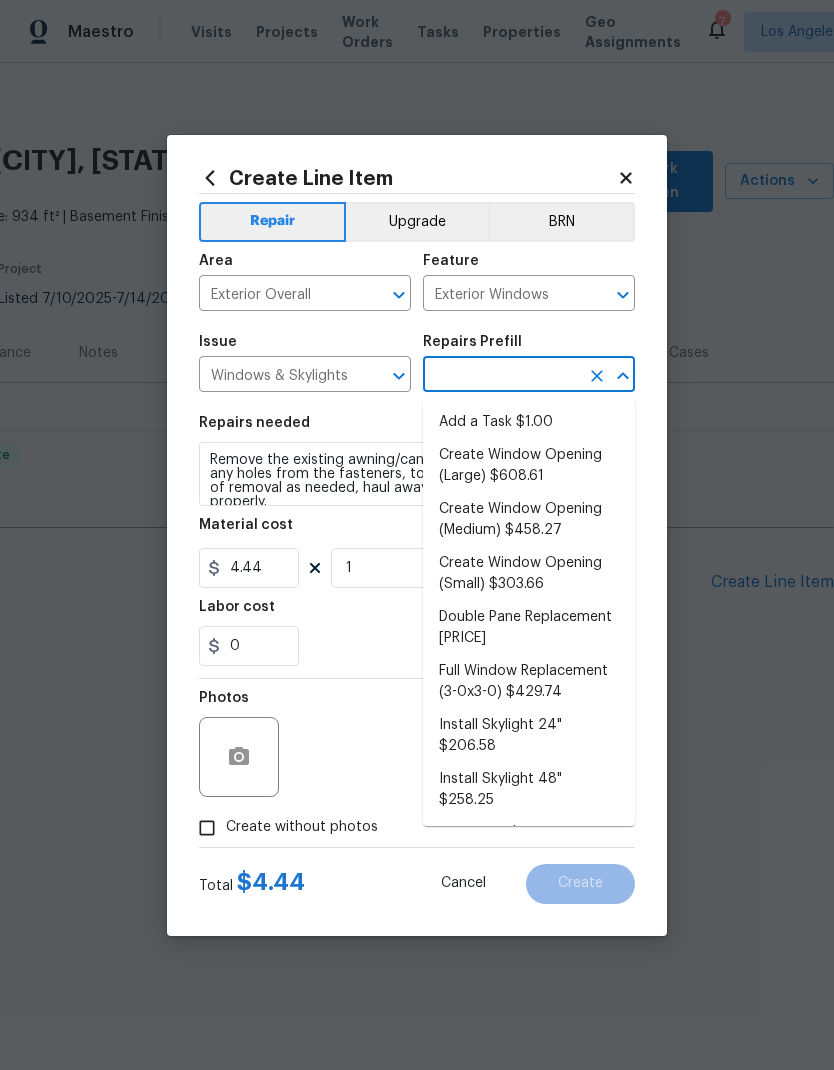 click on "Add a Task $1.00" at bounding box center [529, 422] 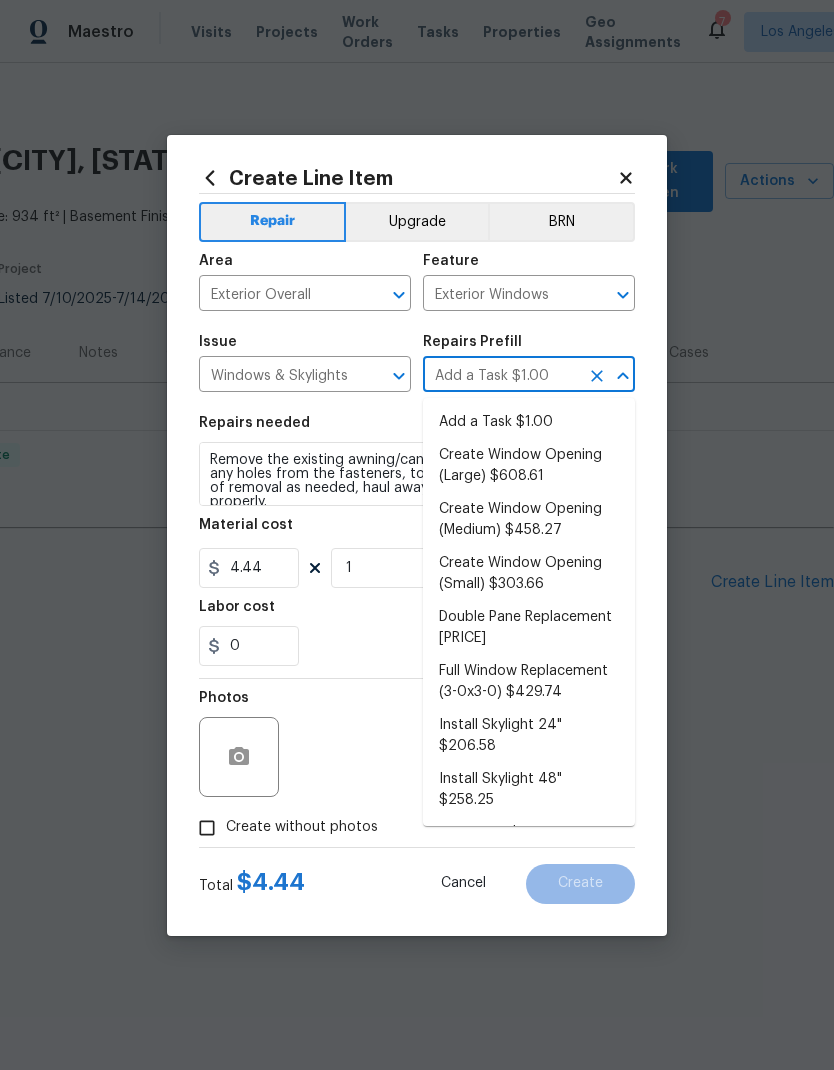 type on "HPM to detail" 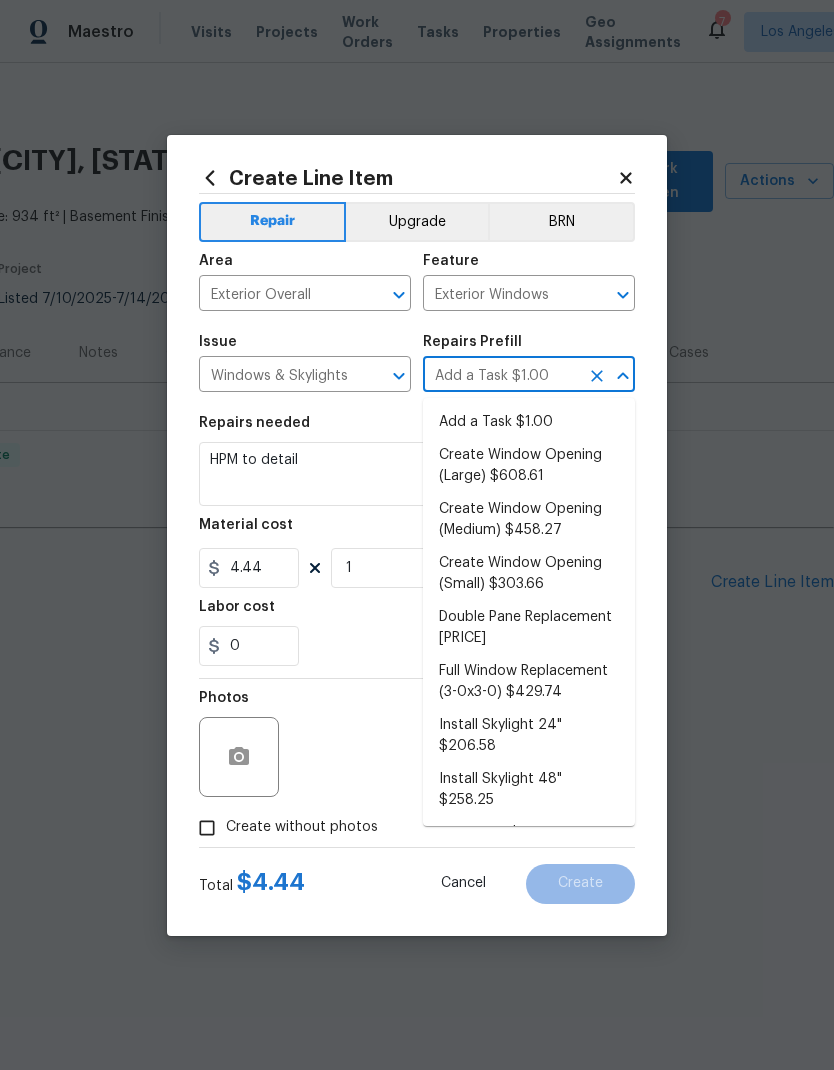 type on "1" 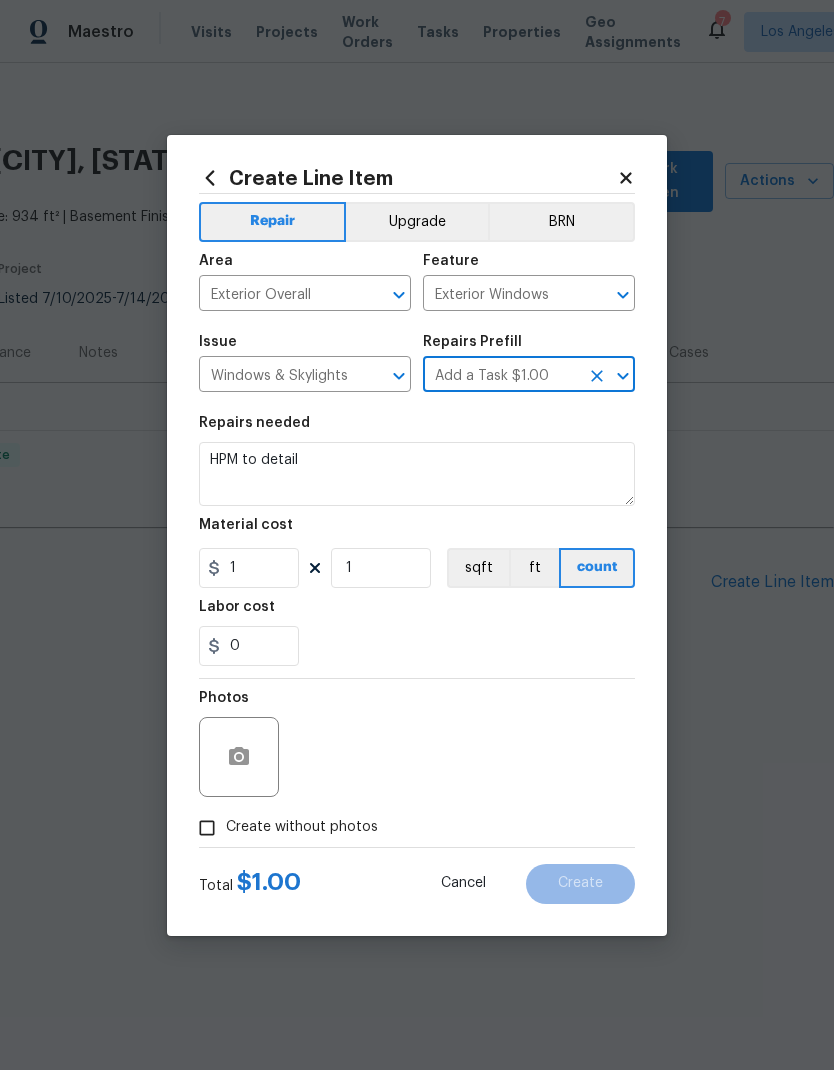 click on "HPM to detail" at bounding box center [417, 474] 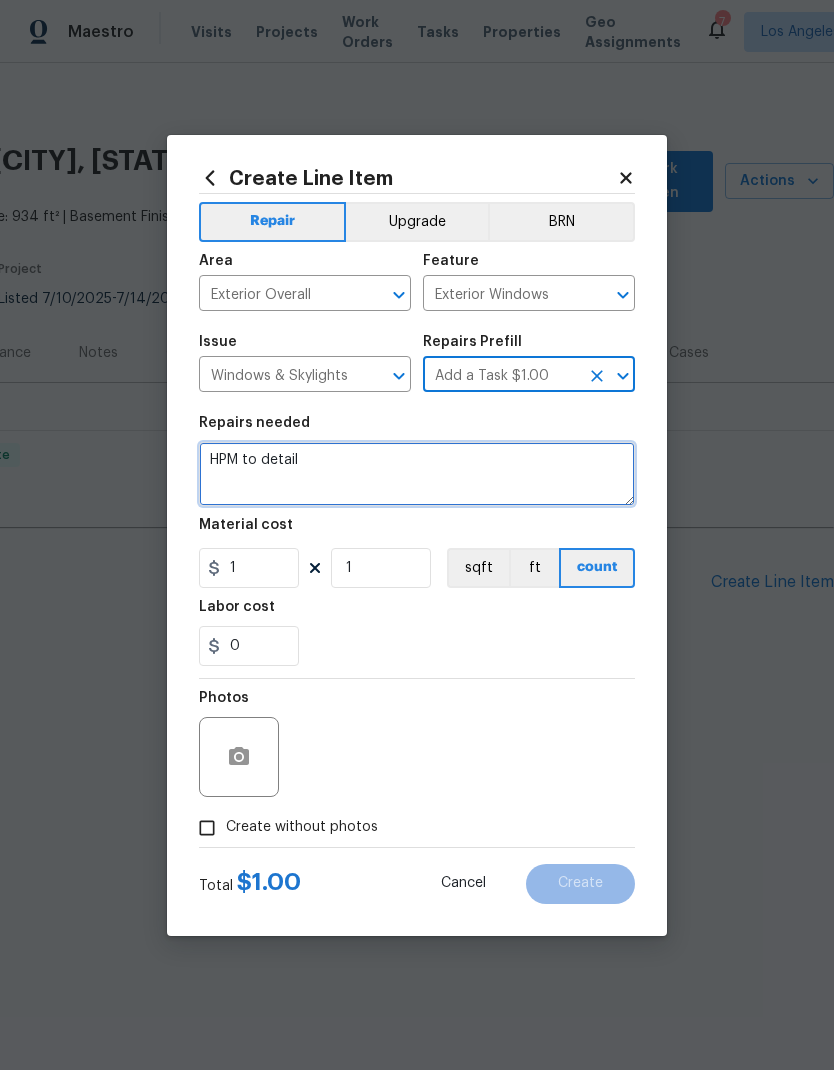 click on "HPM to detail" at bounding box center [417, 474] 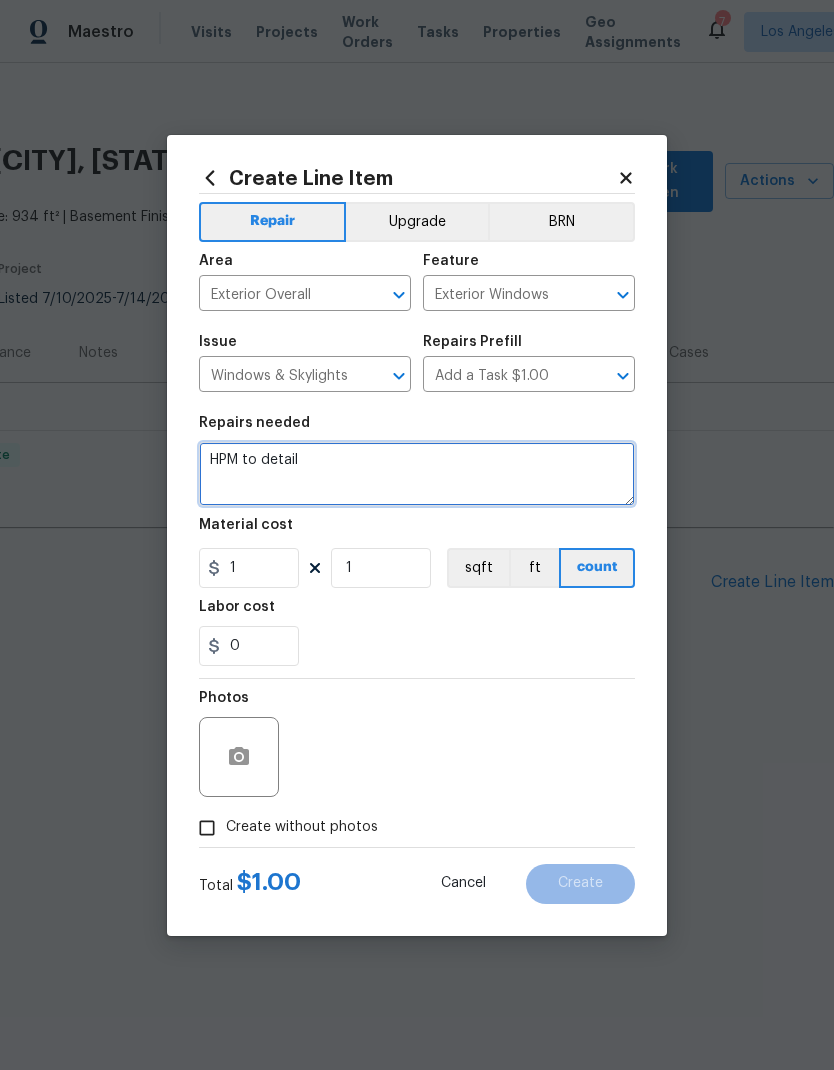 click on "HPM to detail" at bounding box center (417, 474) 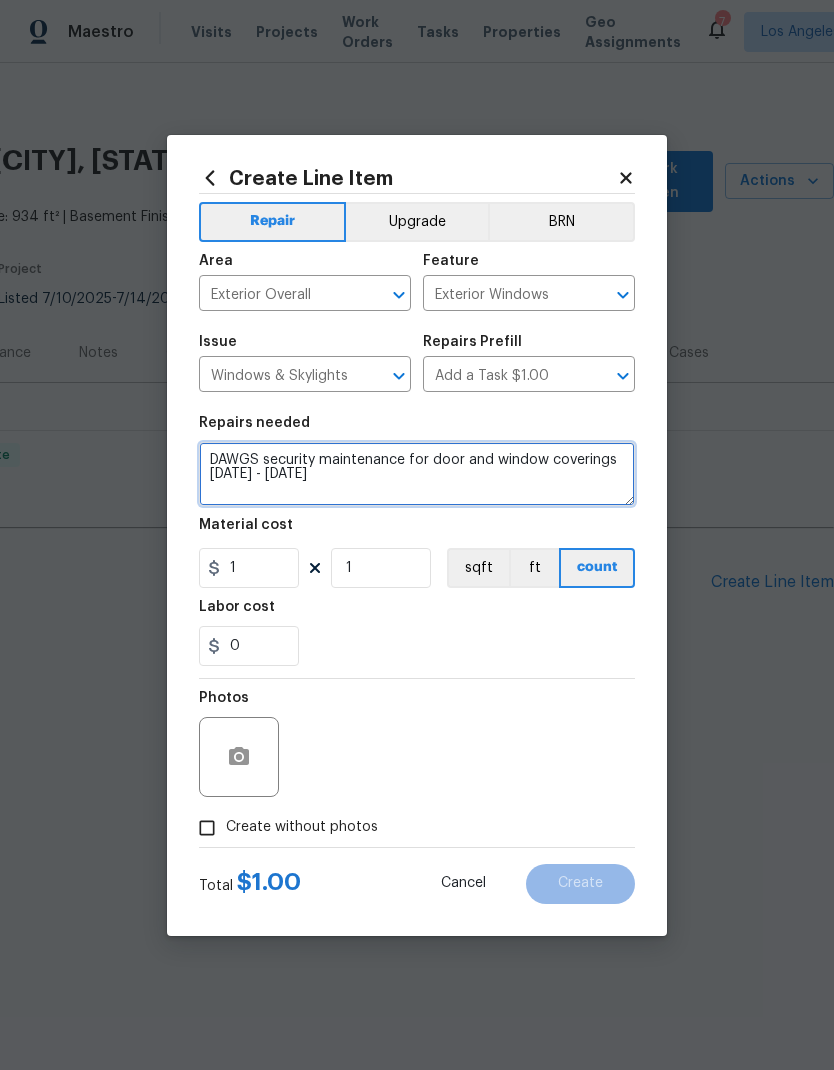 click on "DAWGS security maintenance for door and window coverings 8/3 - 9/2" at bounding box center [417, 474] 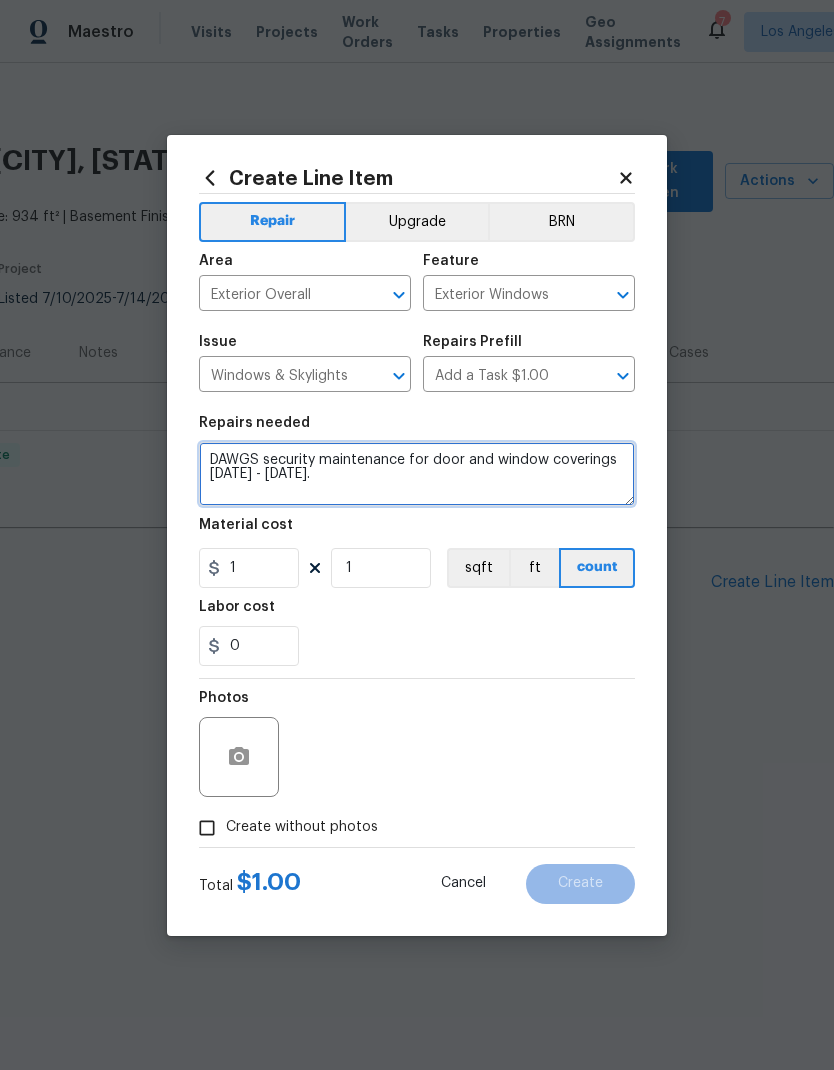 type on "DAWGS security maintenance for door and window coverings 8/3 - 9/2." 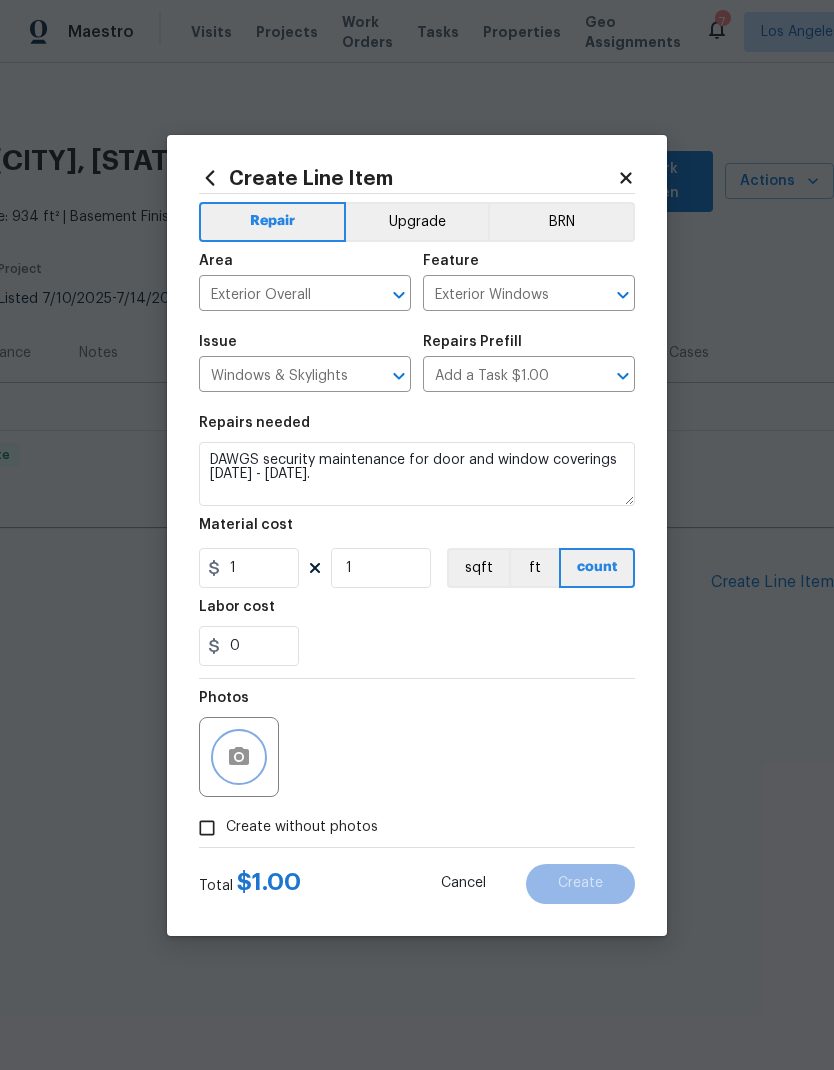 click 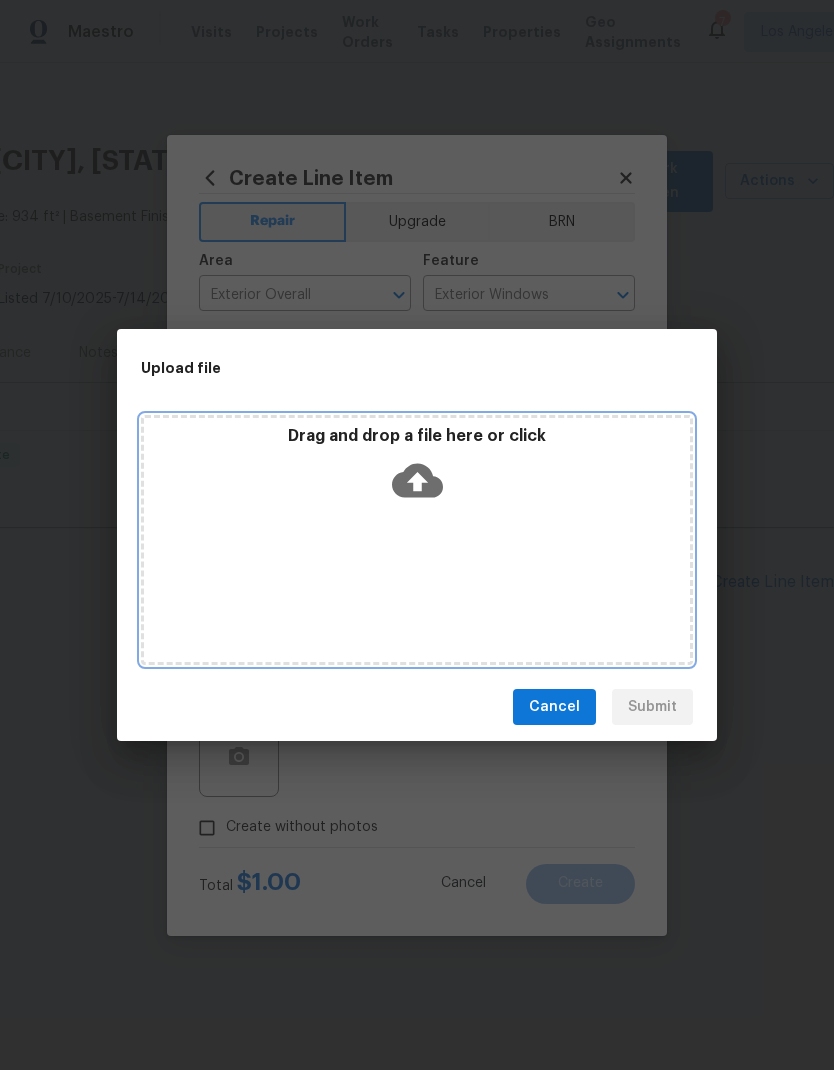 click 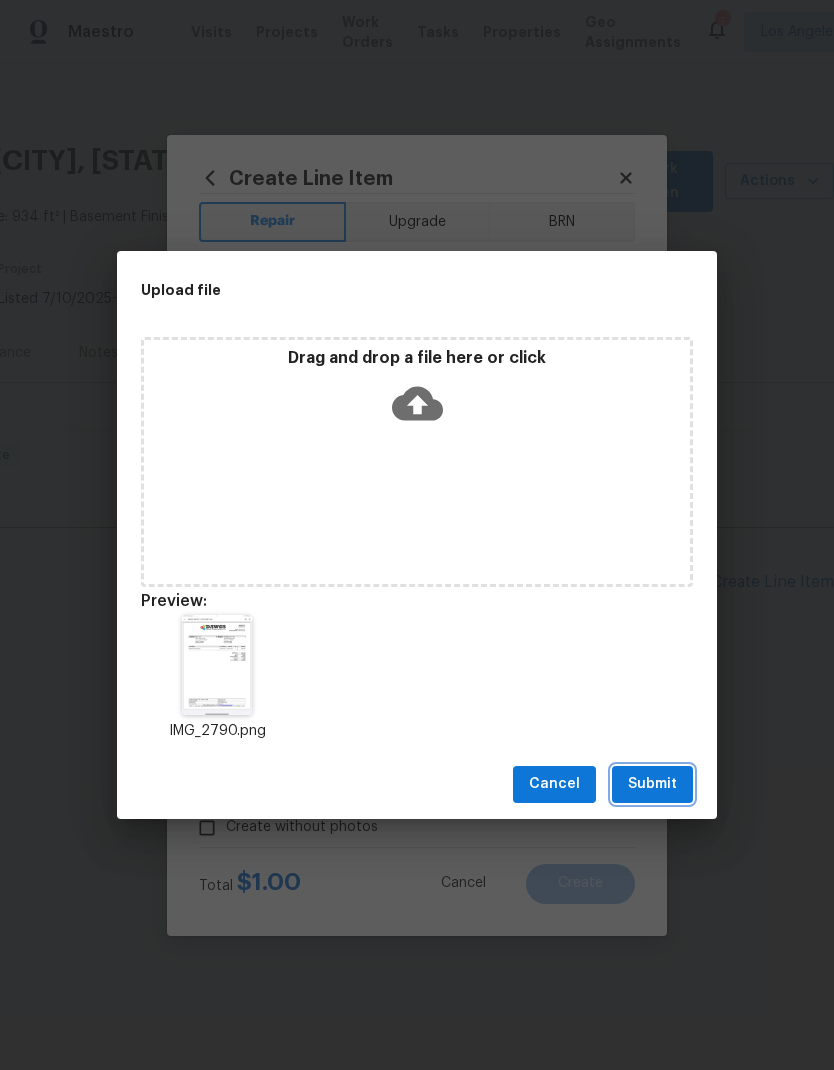click on "Submit" at bounding box center [652, 784] 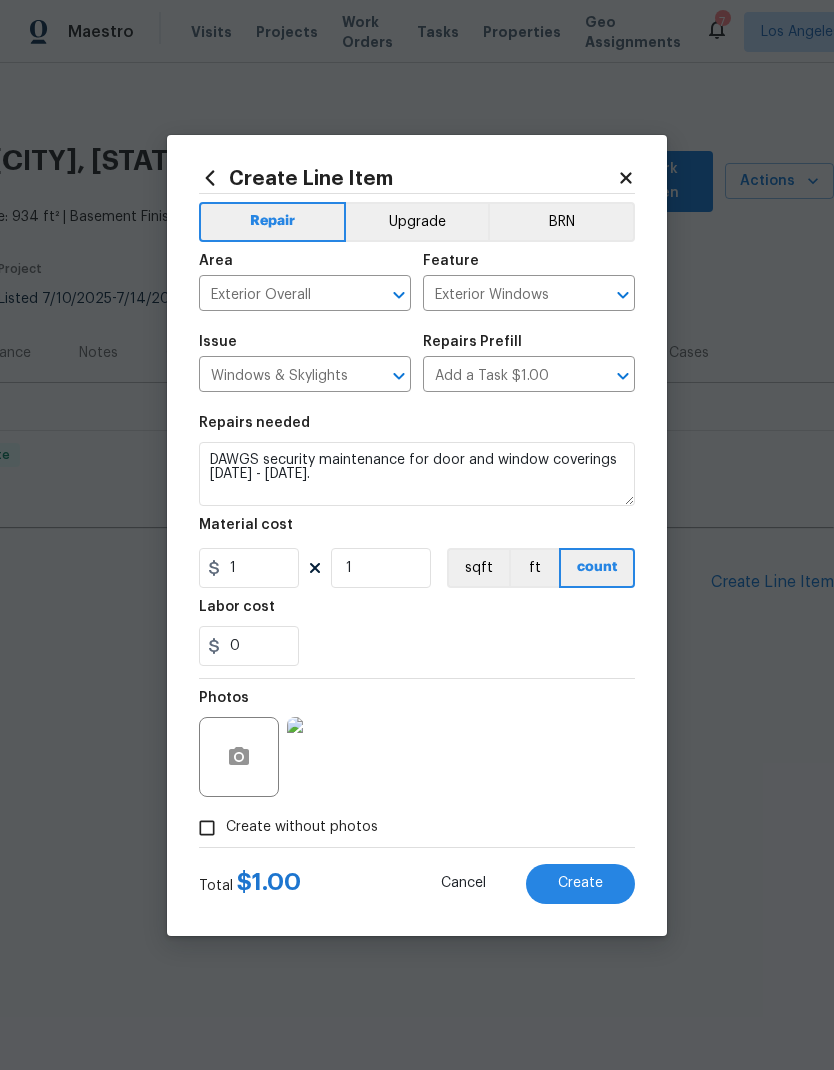 click on "DAWGS security maintenance for door and window coverings 8/3 - 9/2." at bounding box center [417, 474] 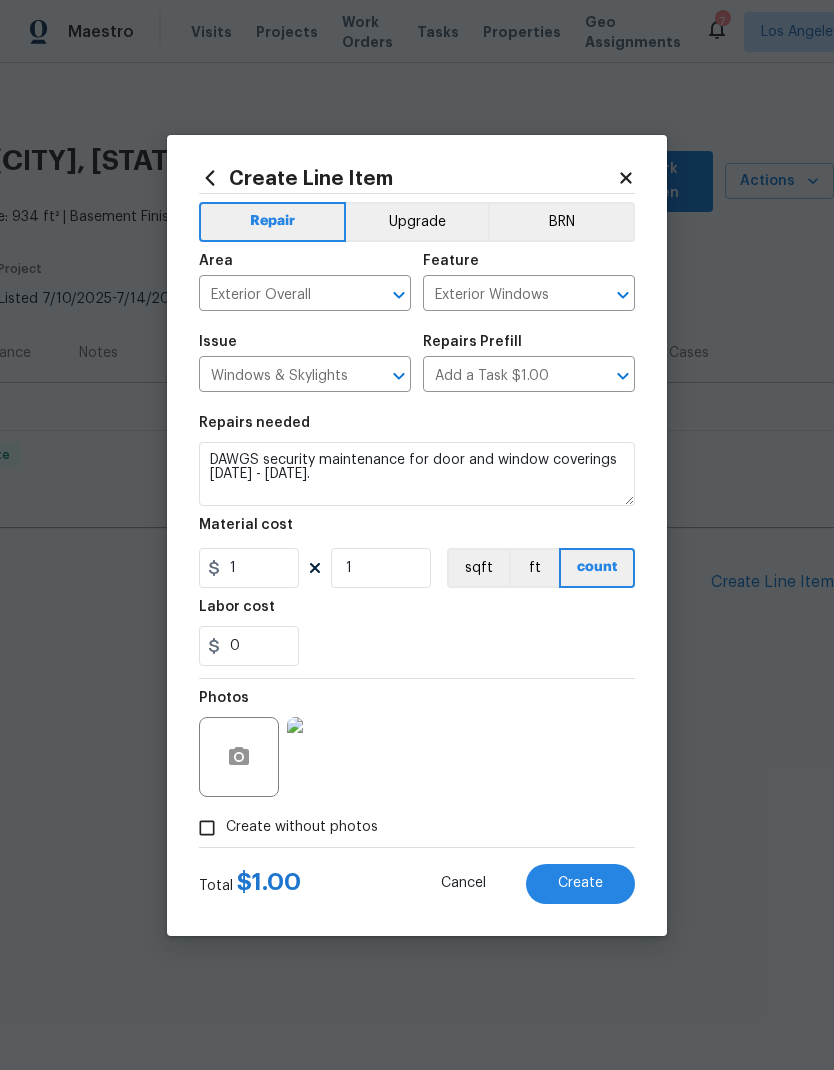 click on "0" at bounding box center (417, 646) 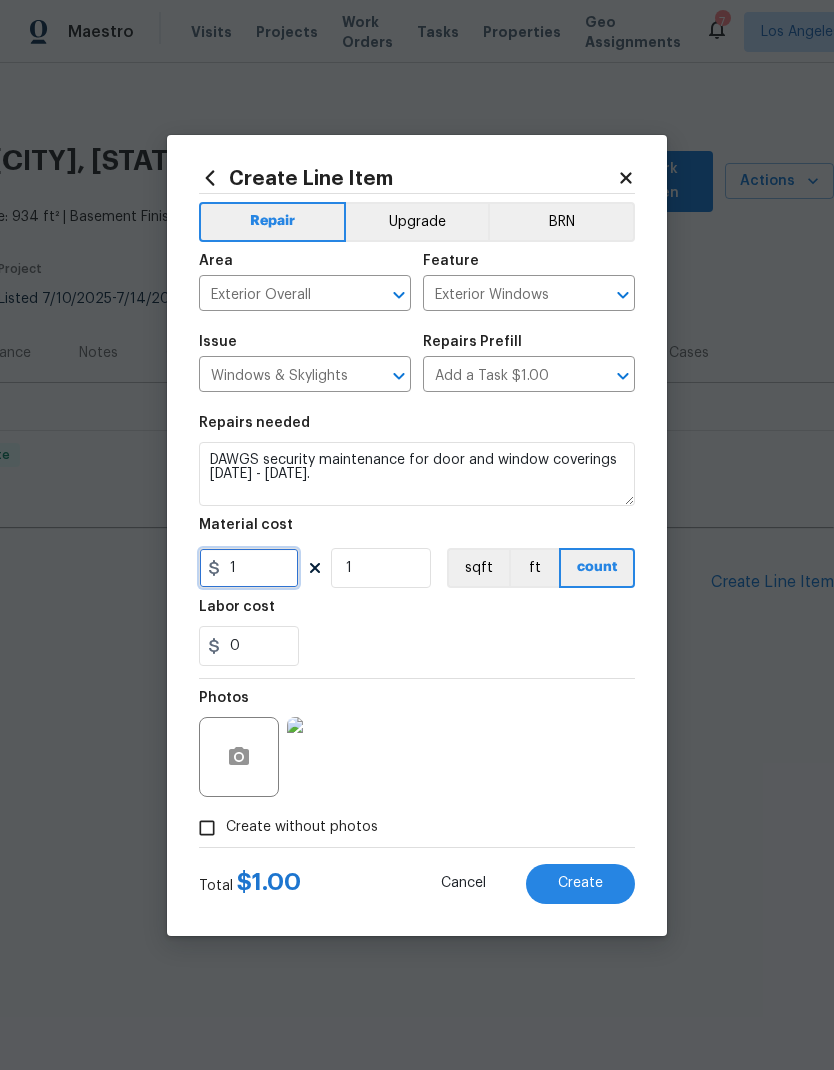 click on "1" at bounding box center (249, 568) 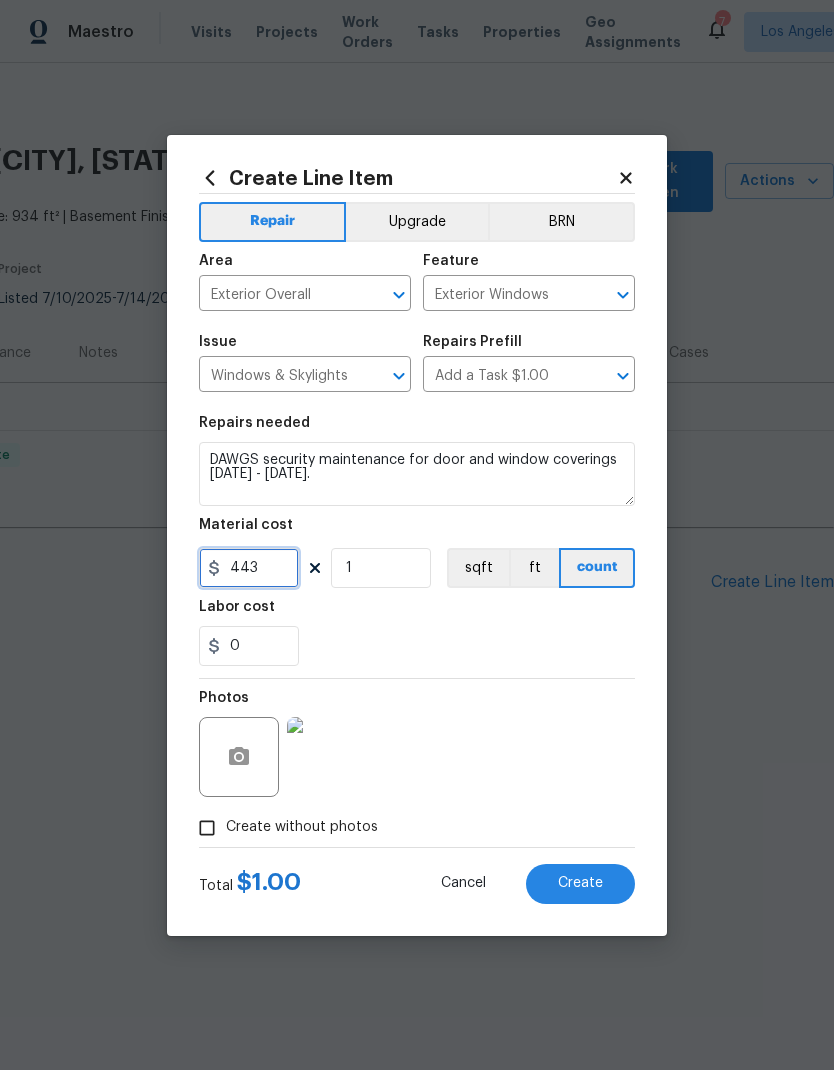 type on "443" 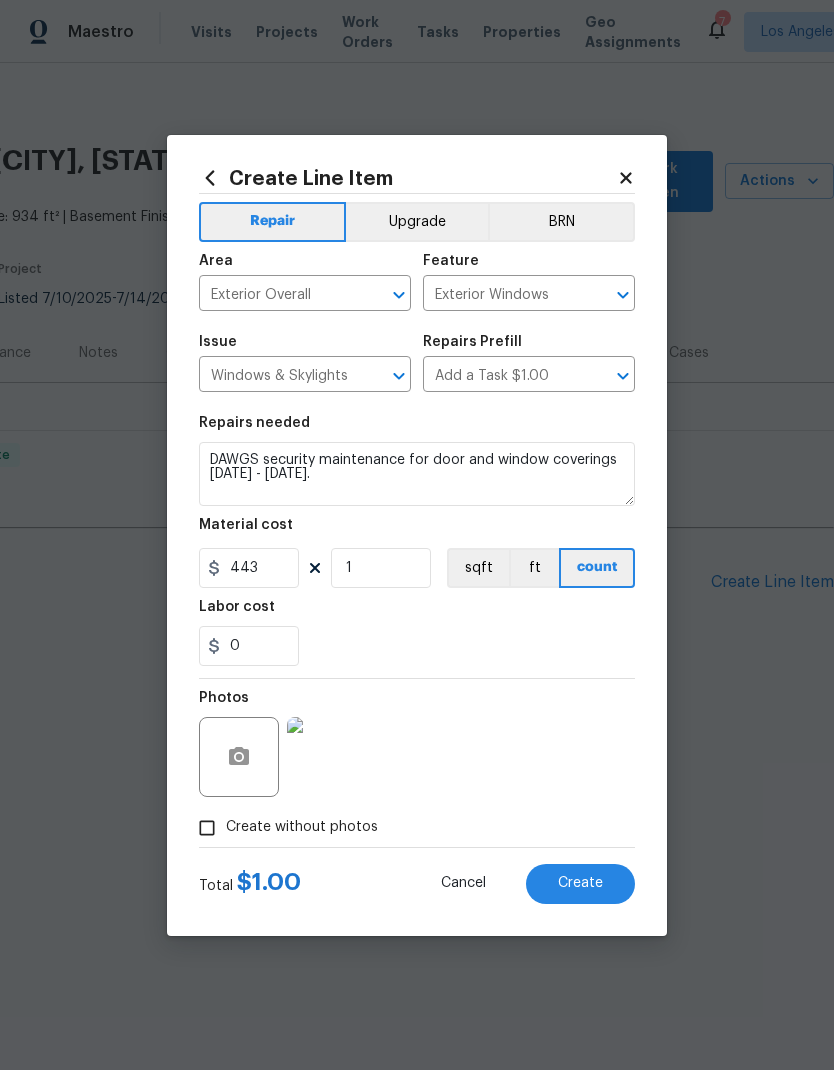 click on "Labor cost" at bounding box center [417, 613] 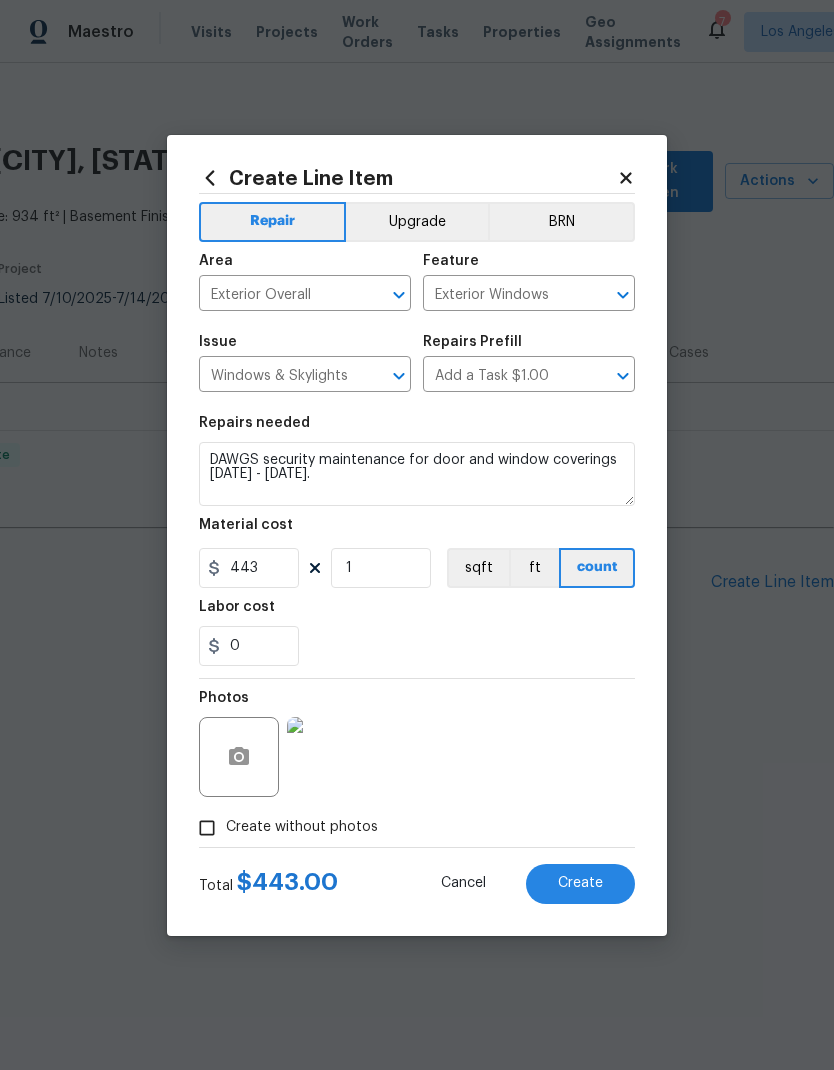 click on "Labor cost" at bounding box center (417, 613) 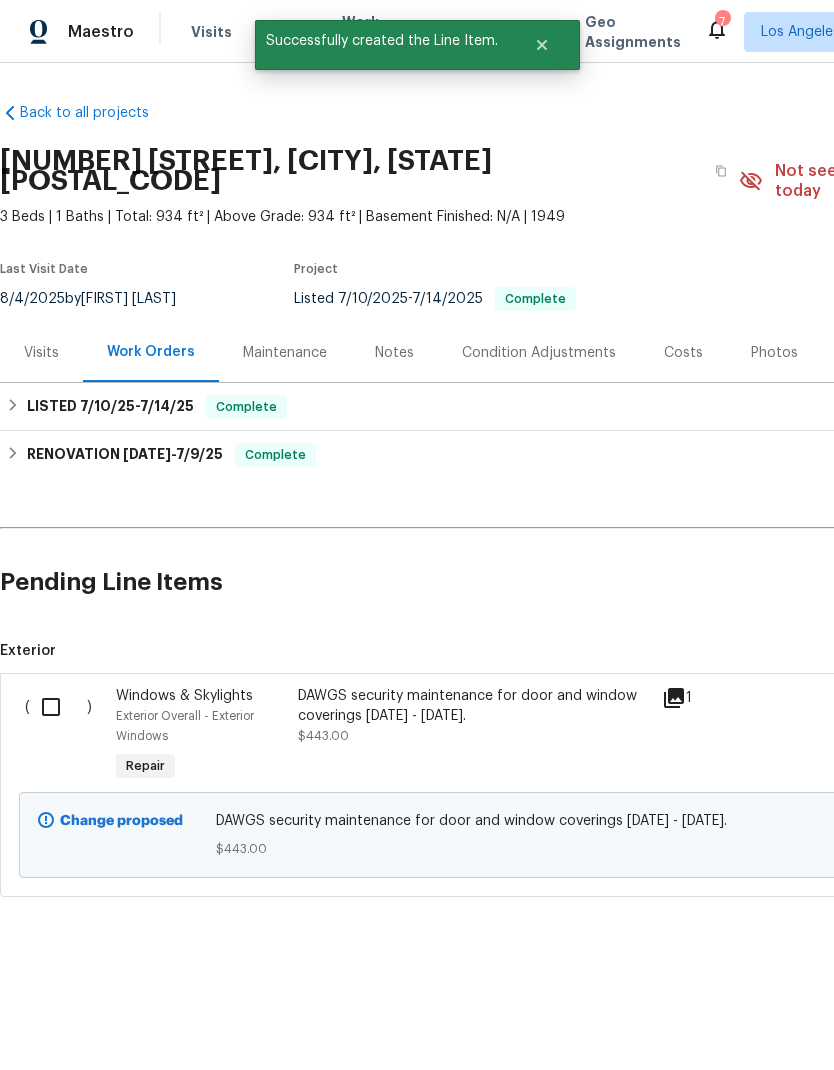 scroll, scrollTop: 0, scrollLeft: 0, axis: both 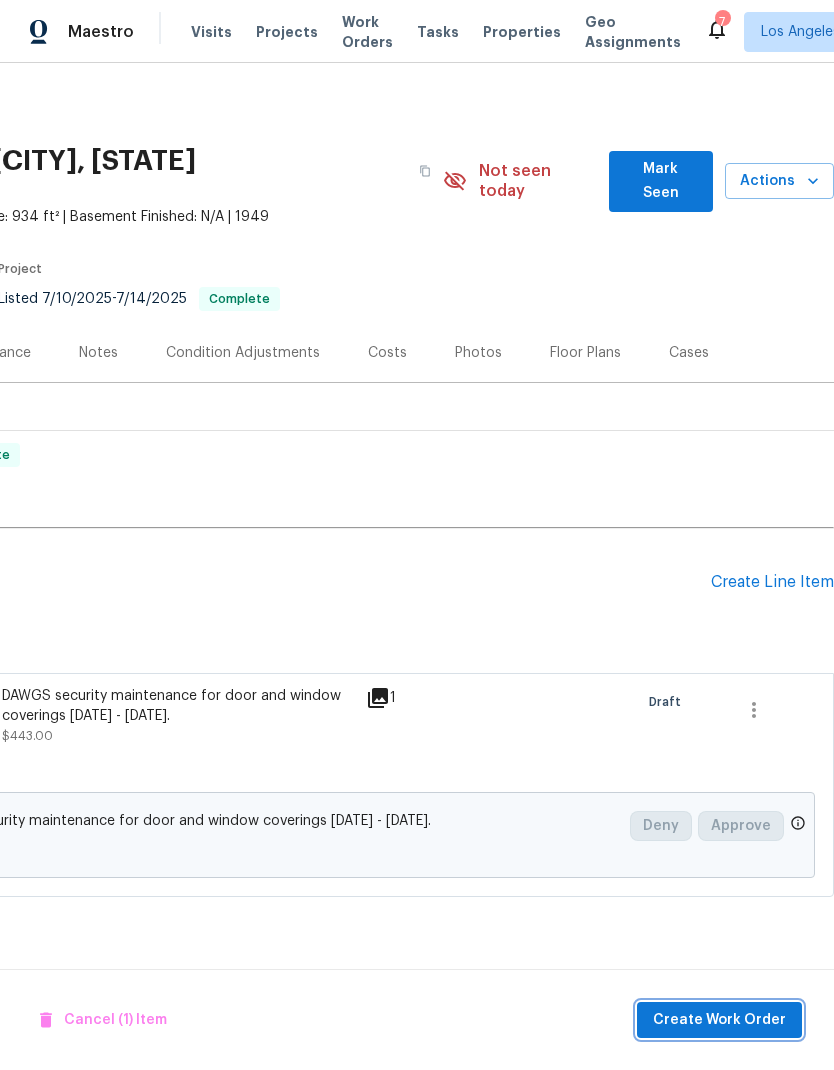 click on "Create Work Order" at bounding box center [719, 1020] 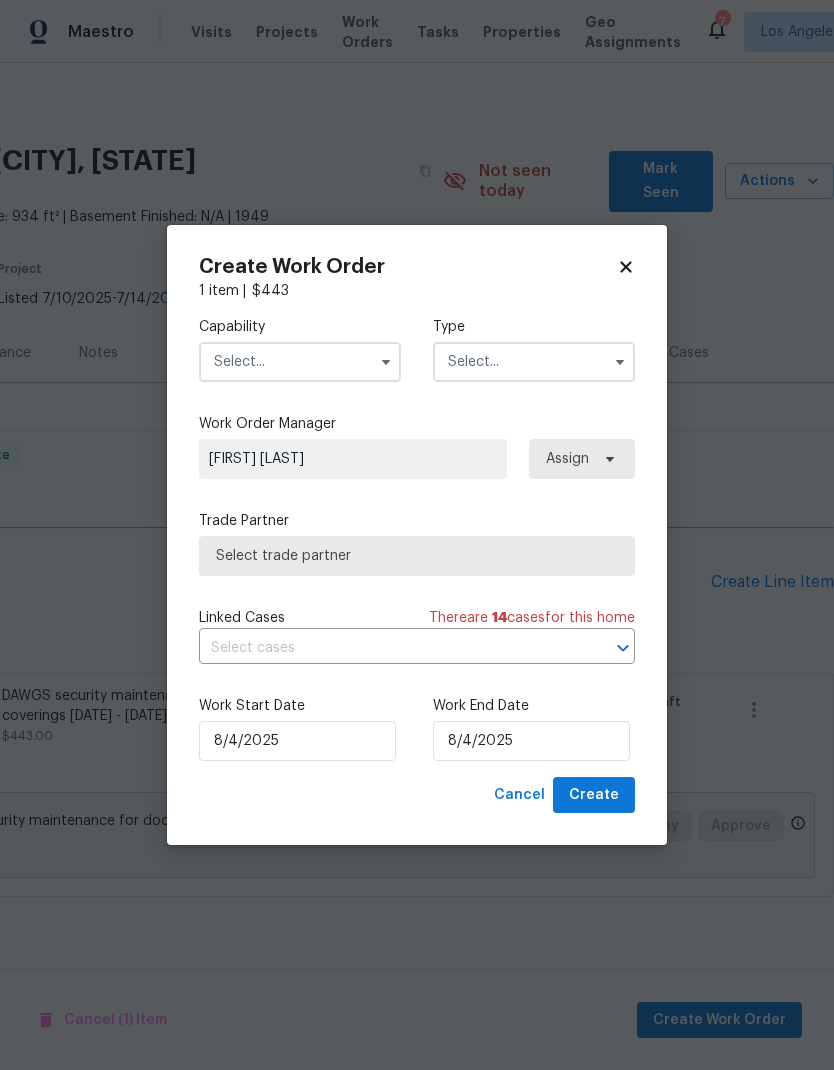click at bounding box center (300, 362) 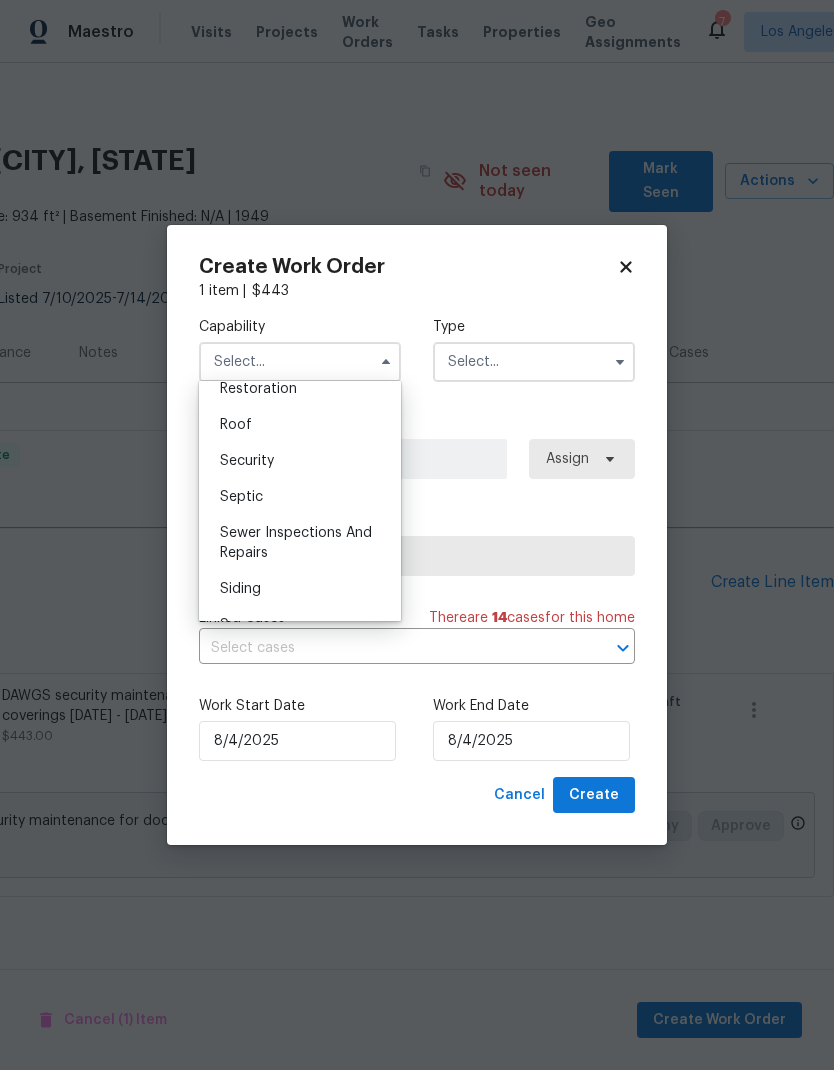 scroll, scrollTop: 2004, scrollLeft: 0, axis: vertical 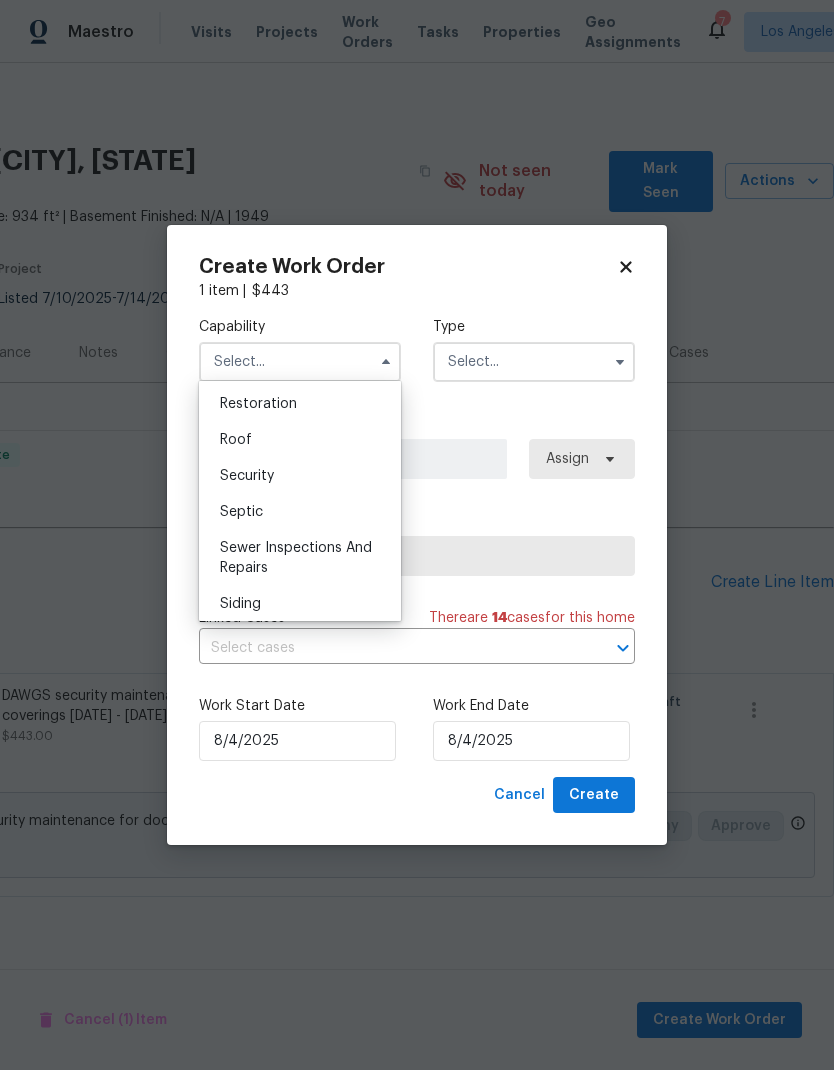 click on "Security" at bounding box center (247, 476) 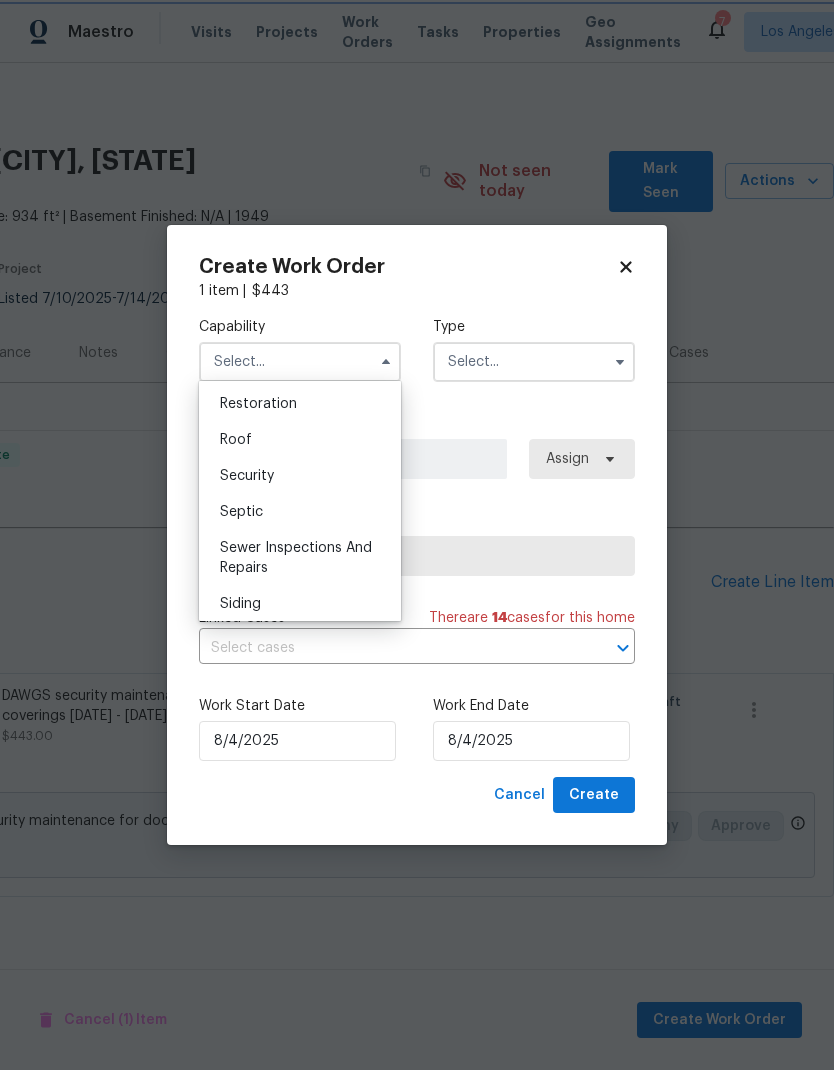 type on "Security" 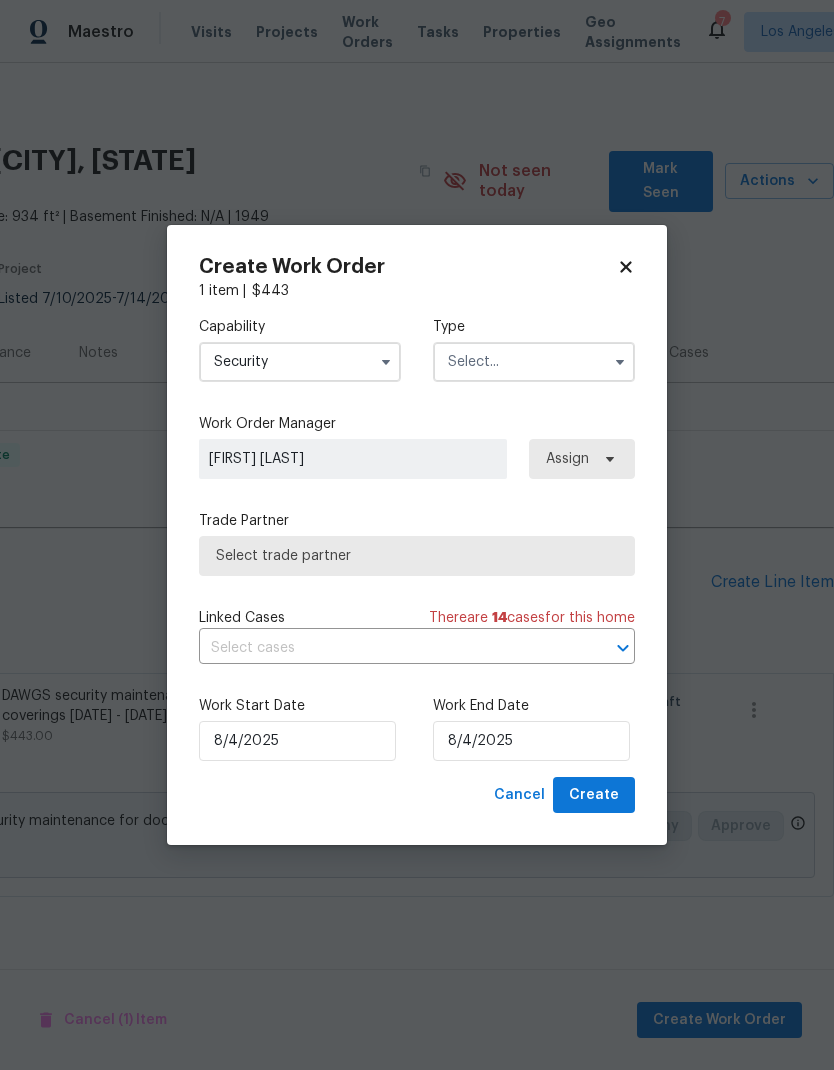 click at bounding box center [534, 362] 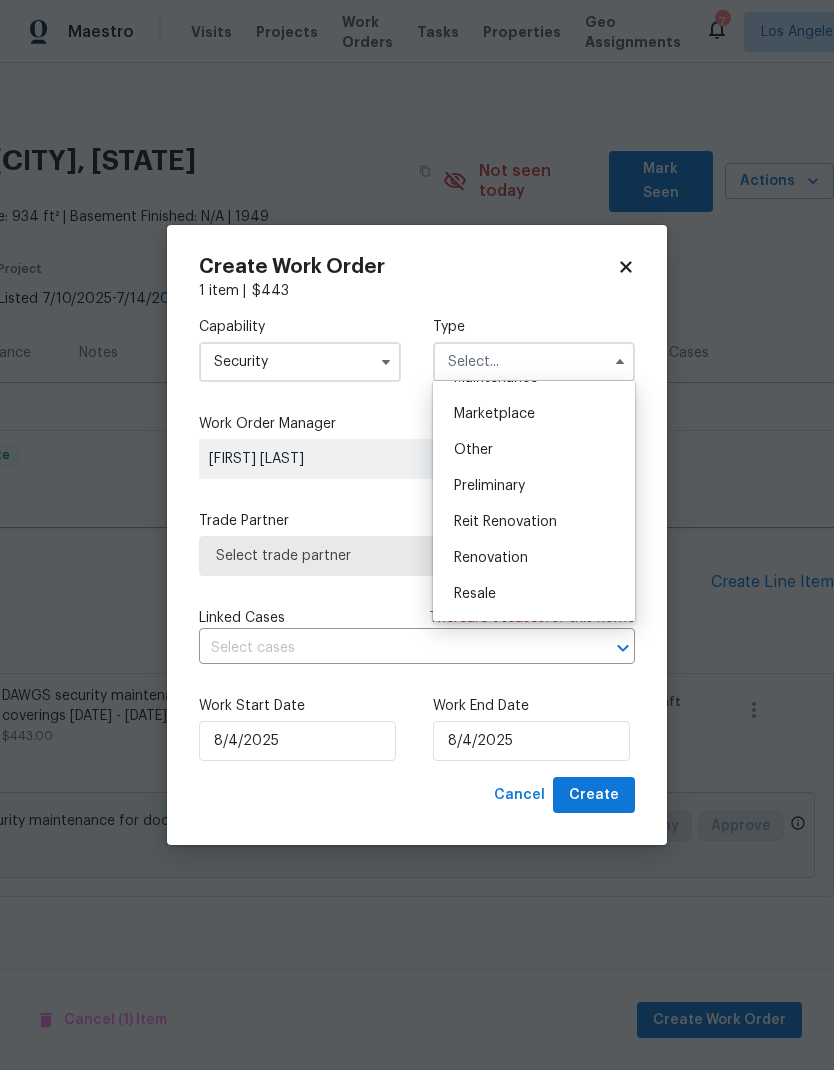 scroll, scrollTop: 355, scrollLeft: 0, axis: vertical 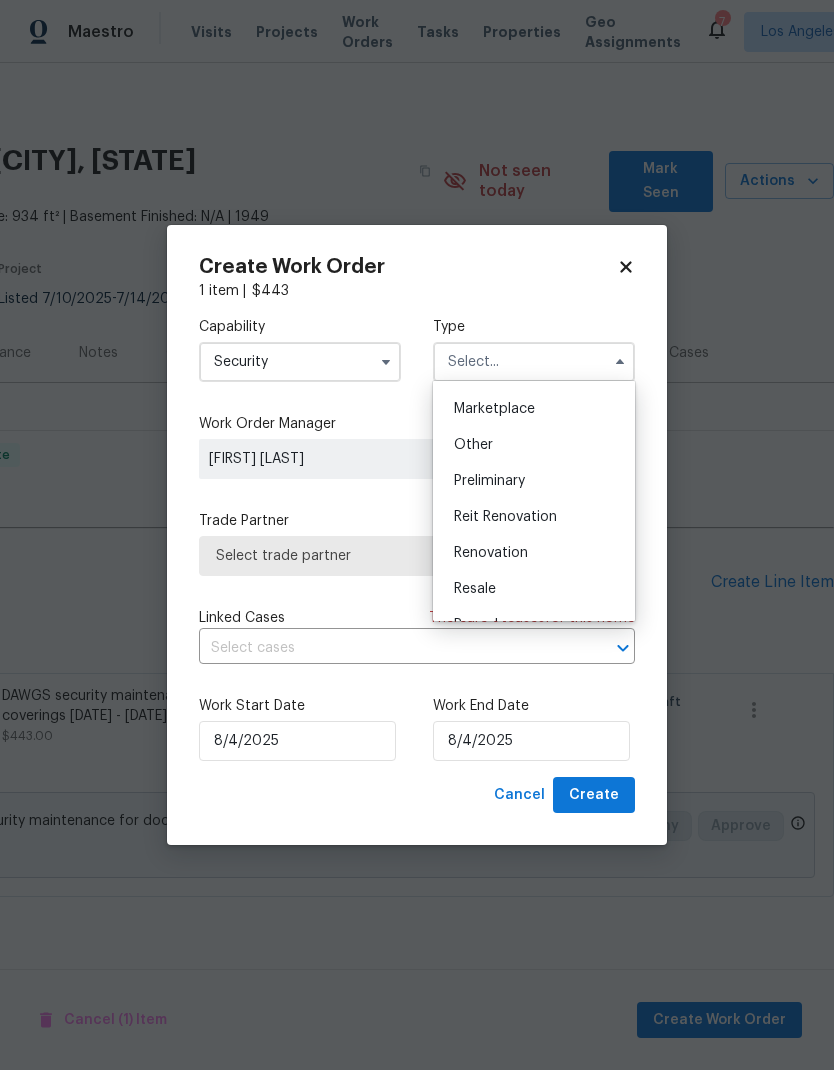 click on "Renovation" at bounding box center (534, 553) 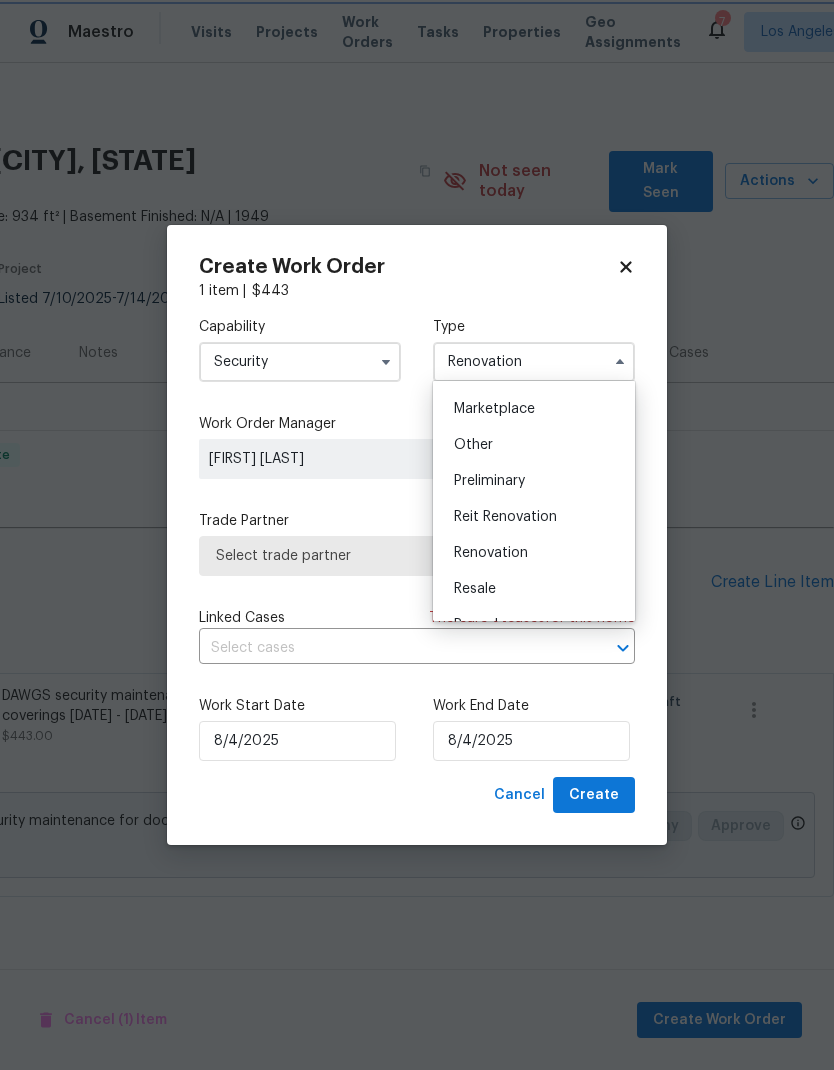 scroll, scrollTop: 0, scrollLeft: 0, axis: both 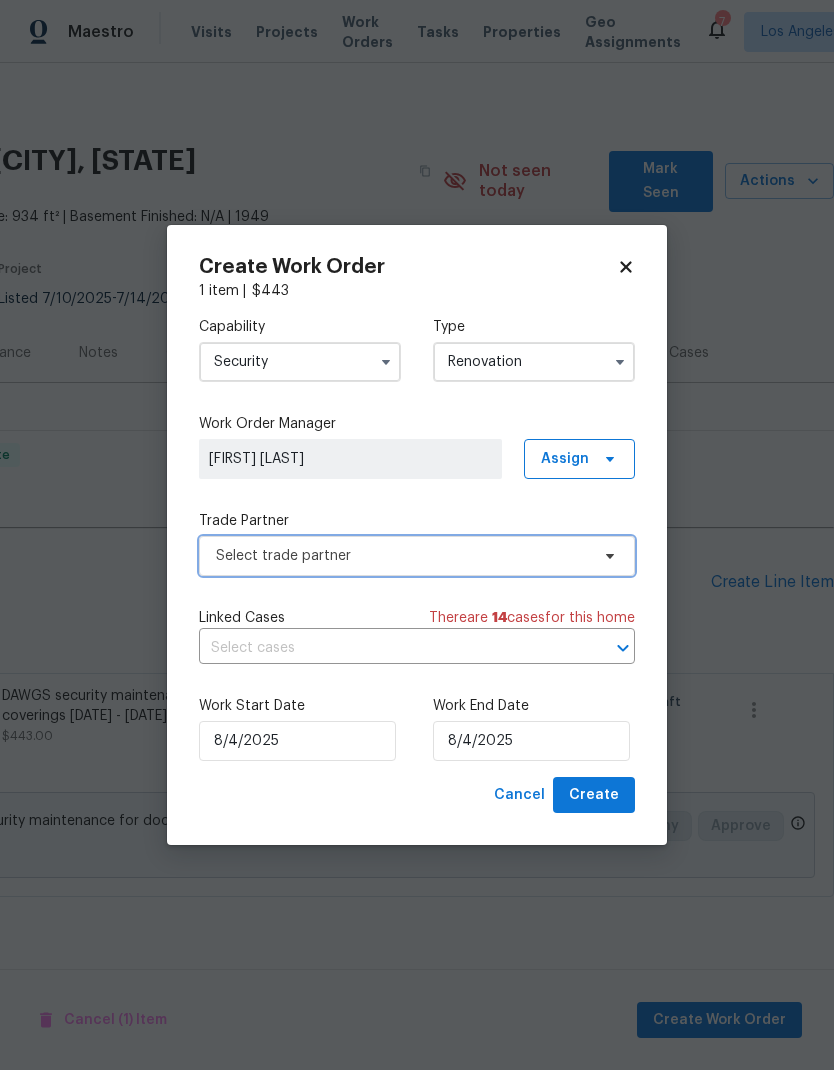 click on "Select trade partner" at bounding box center [402, 556] 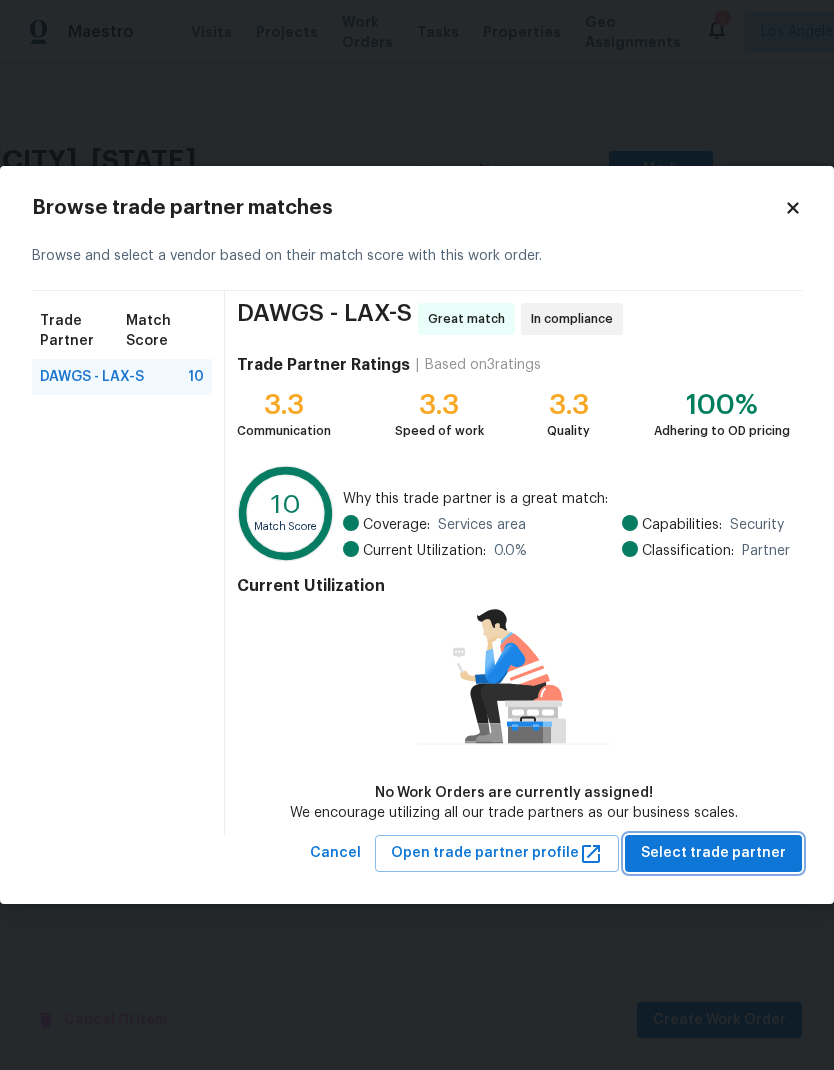 click on "Select trade partner" at bounding box center (713, 853) 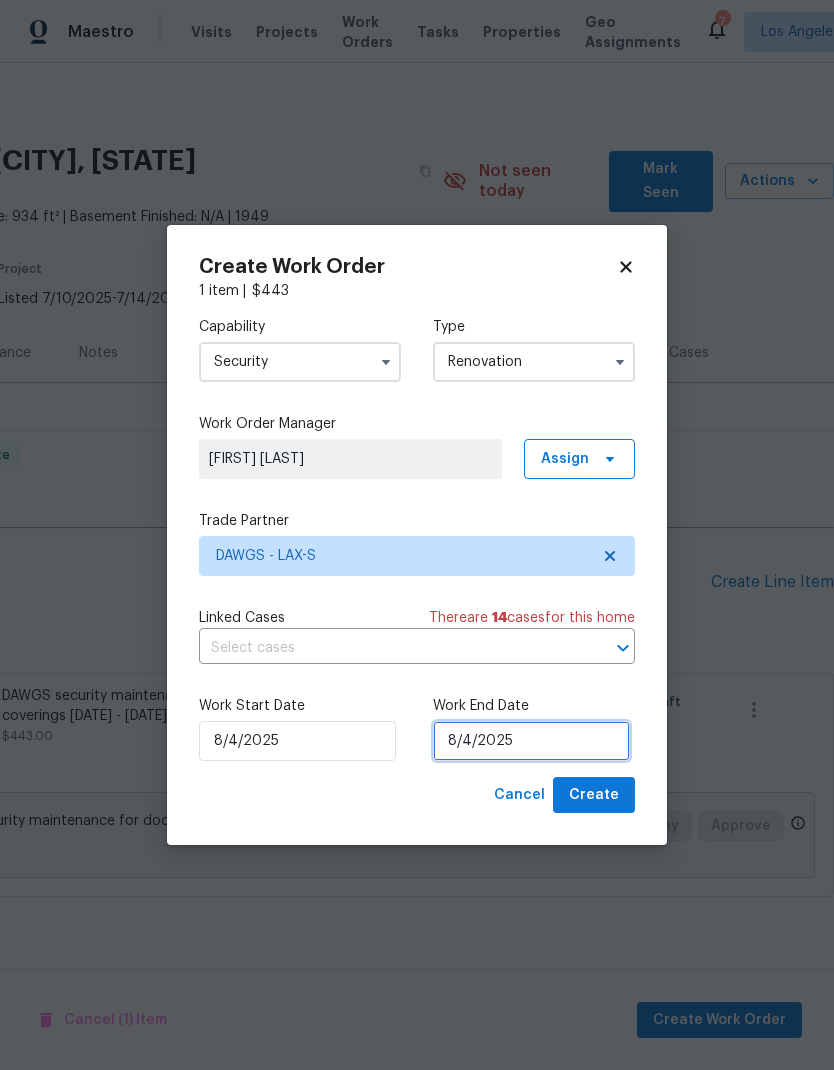 click on "8/4/2025" at bounding box center [531, 741] 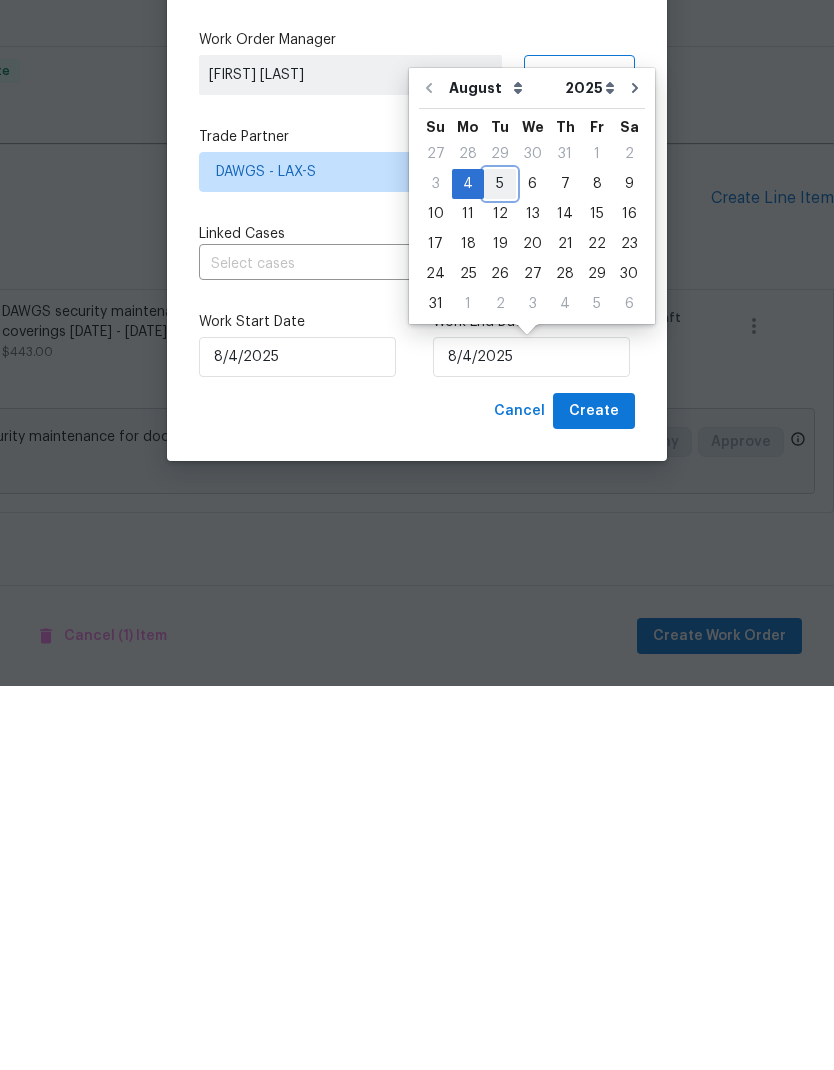 click on "5" at bounding box center [500, 568] 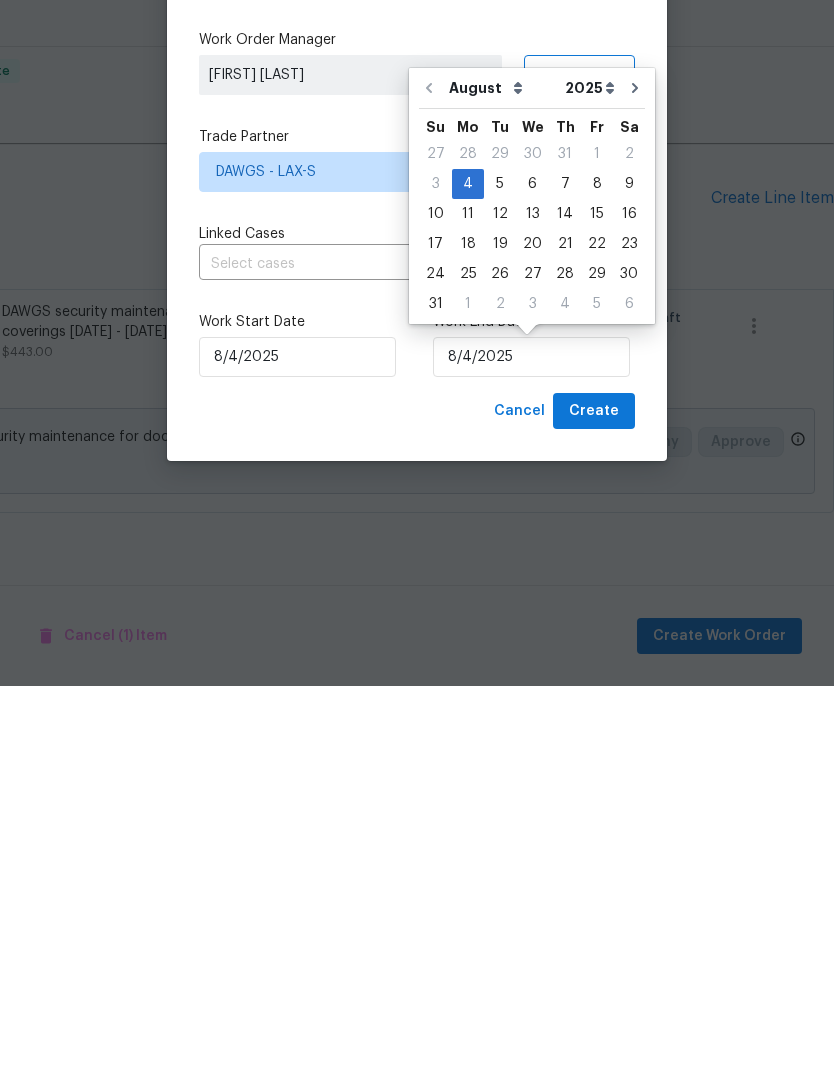 type on "8/5/2025" 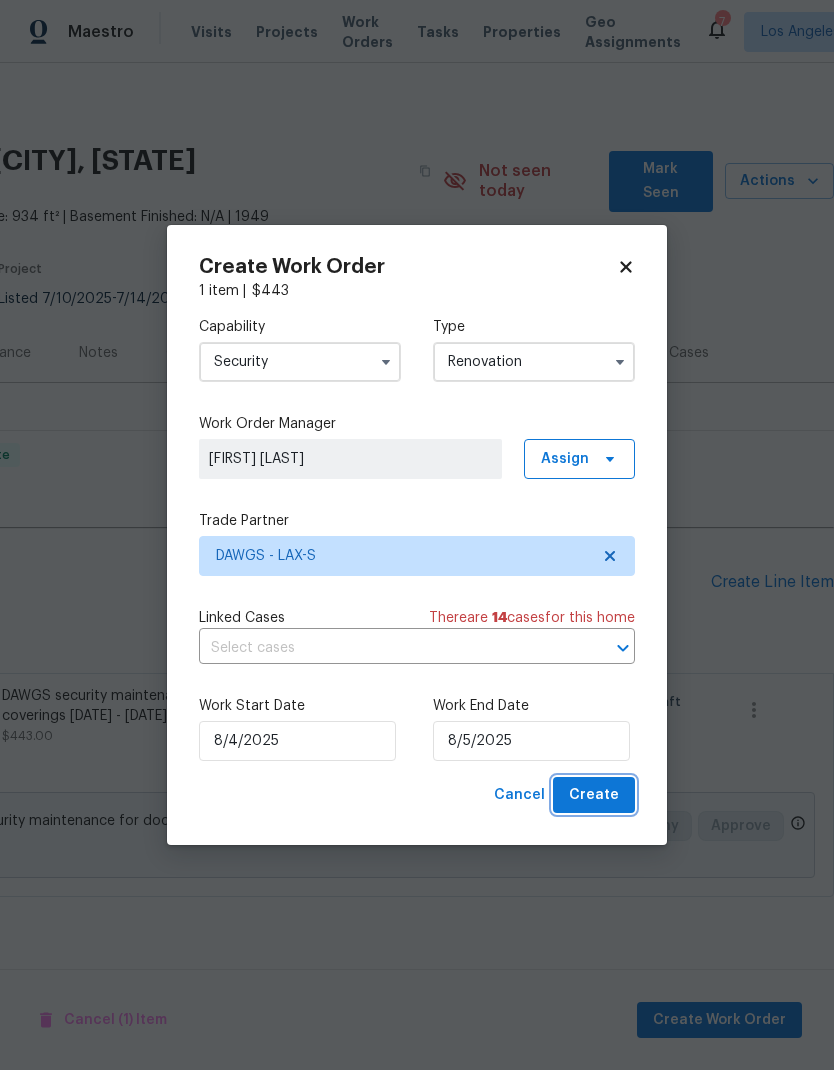click on "Create" at bounding box center (594, 795) 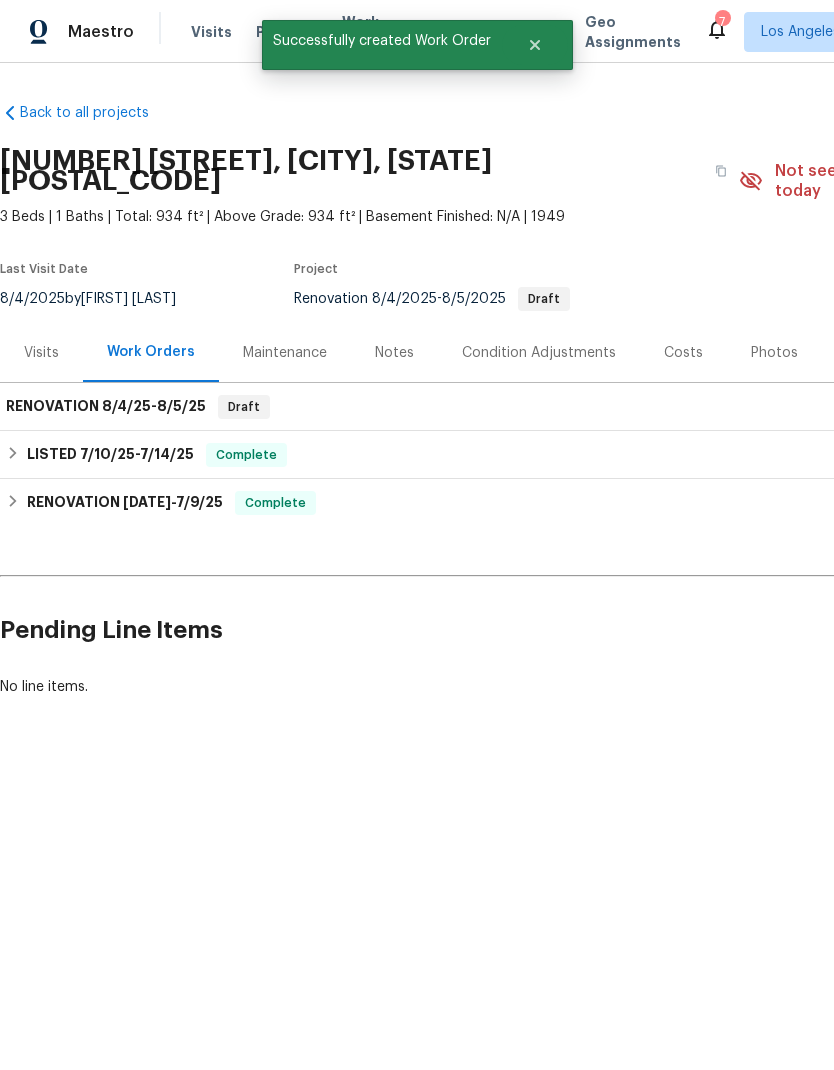 scroll, scrollTop: 0, scrollLeft: 0, axis: both 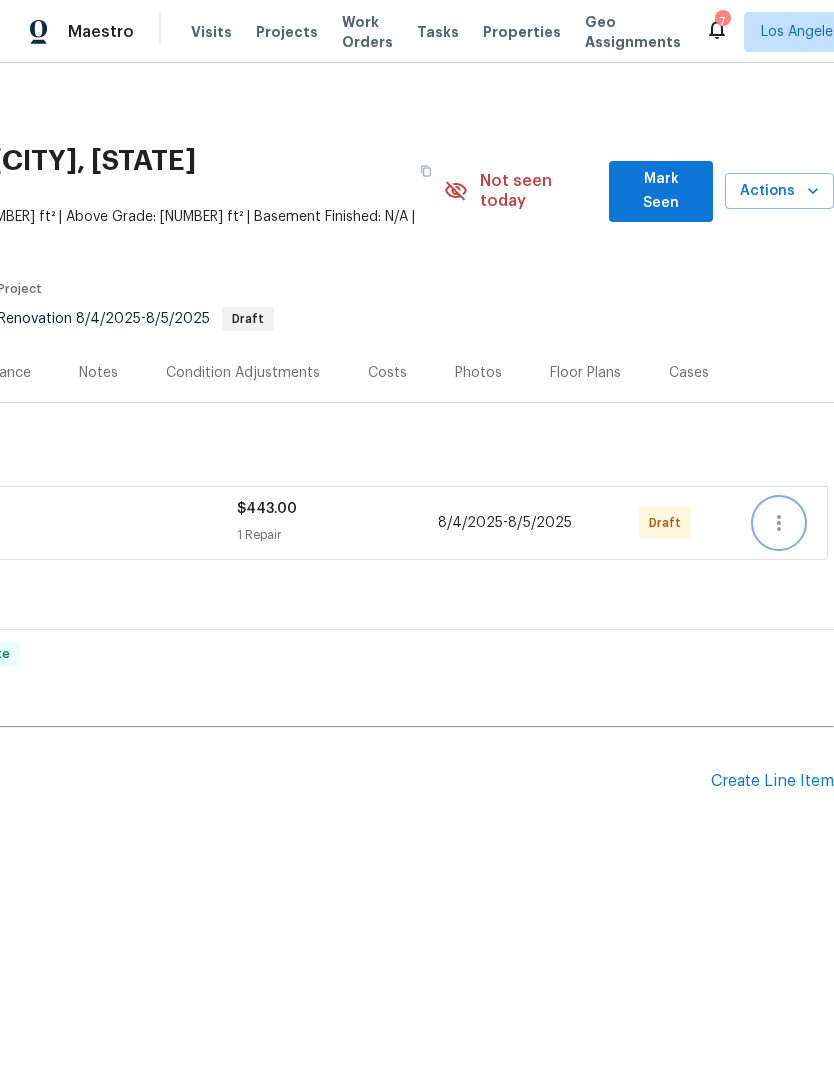 click 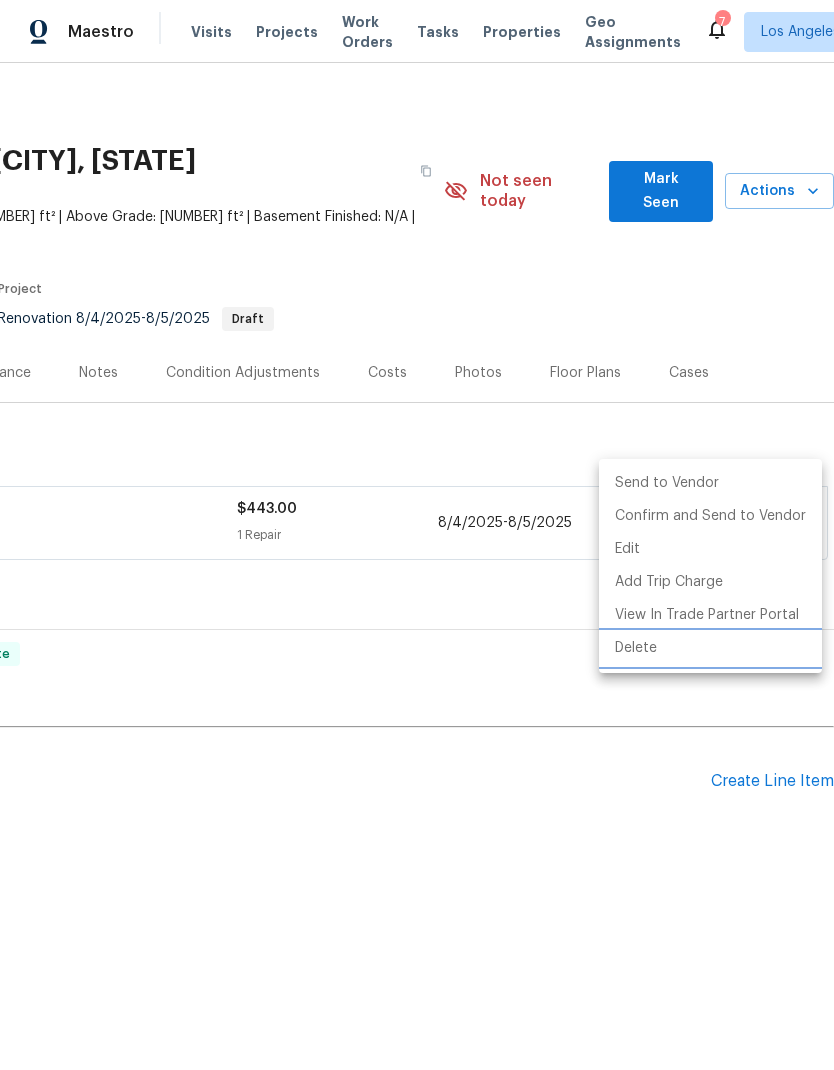 click on "Delete" at bounding box center [710, 648] 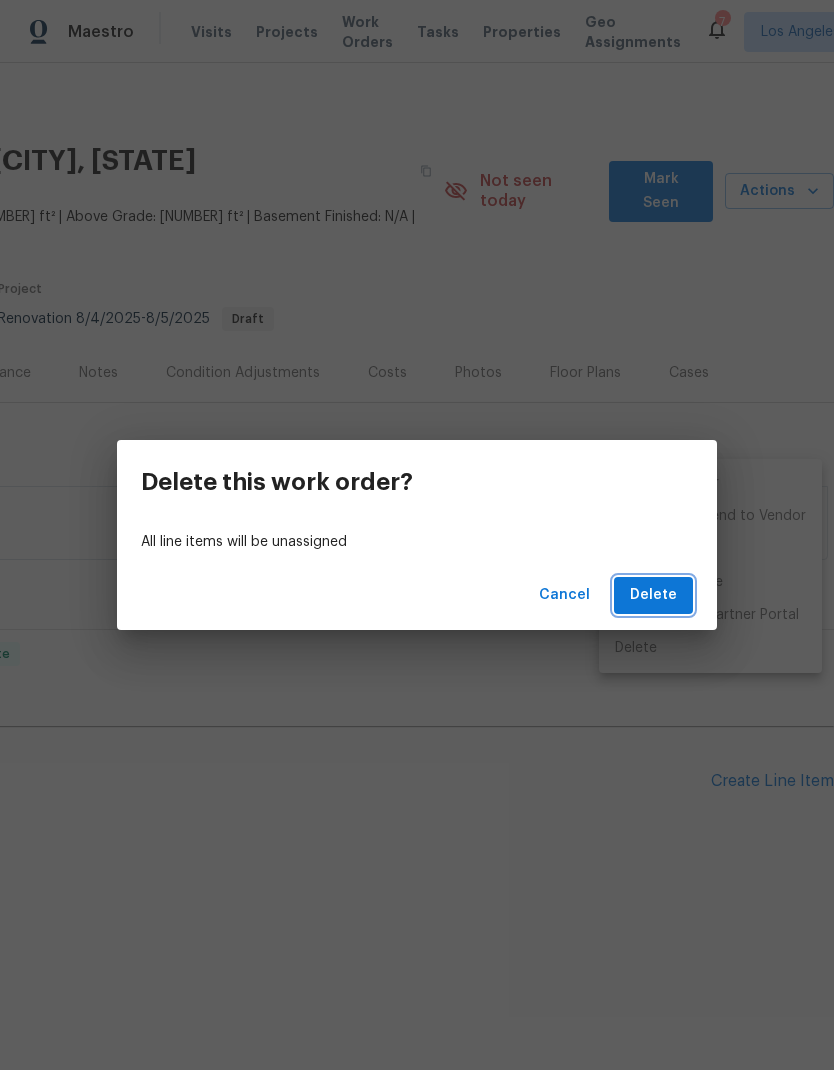 click on "Delete" at bounding box center [653, 595] 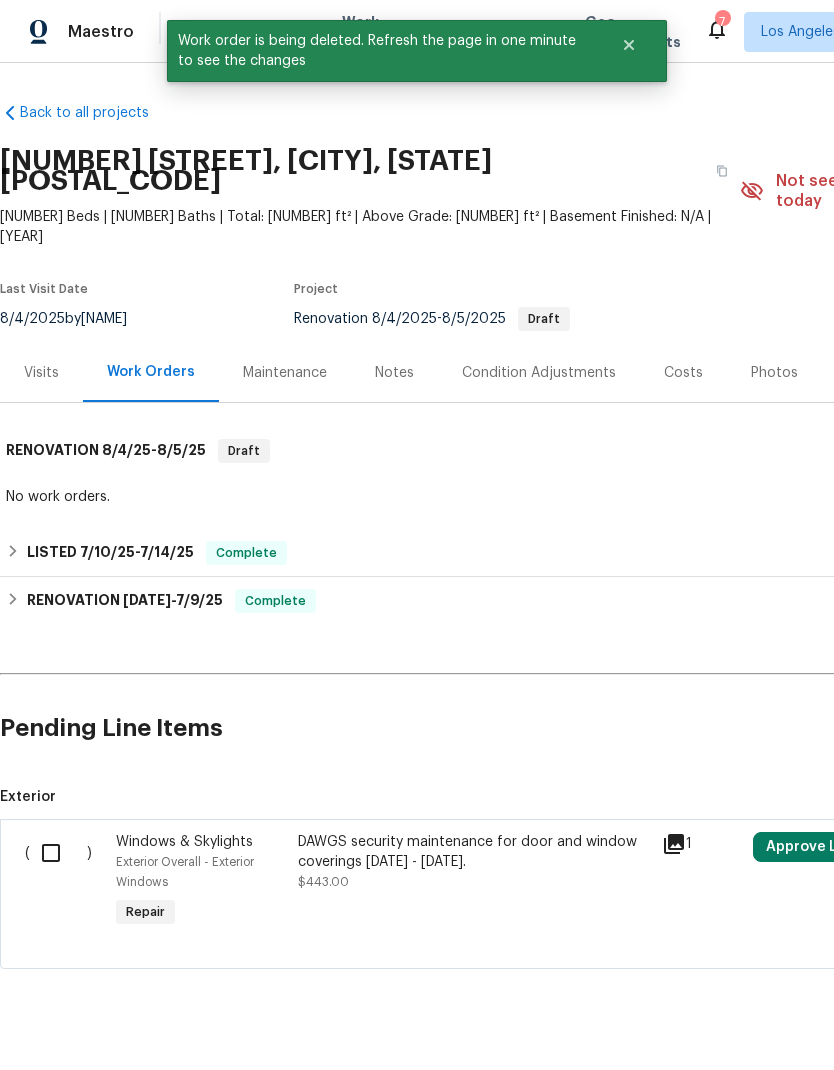 scroll, scrollTop: 0, scrollLeft: 0, axis: both 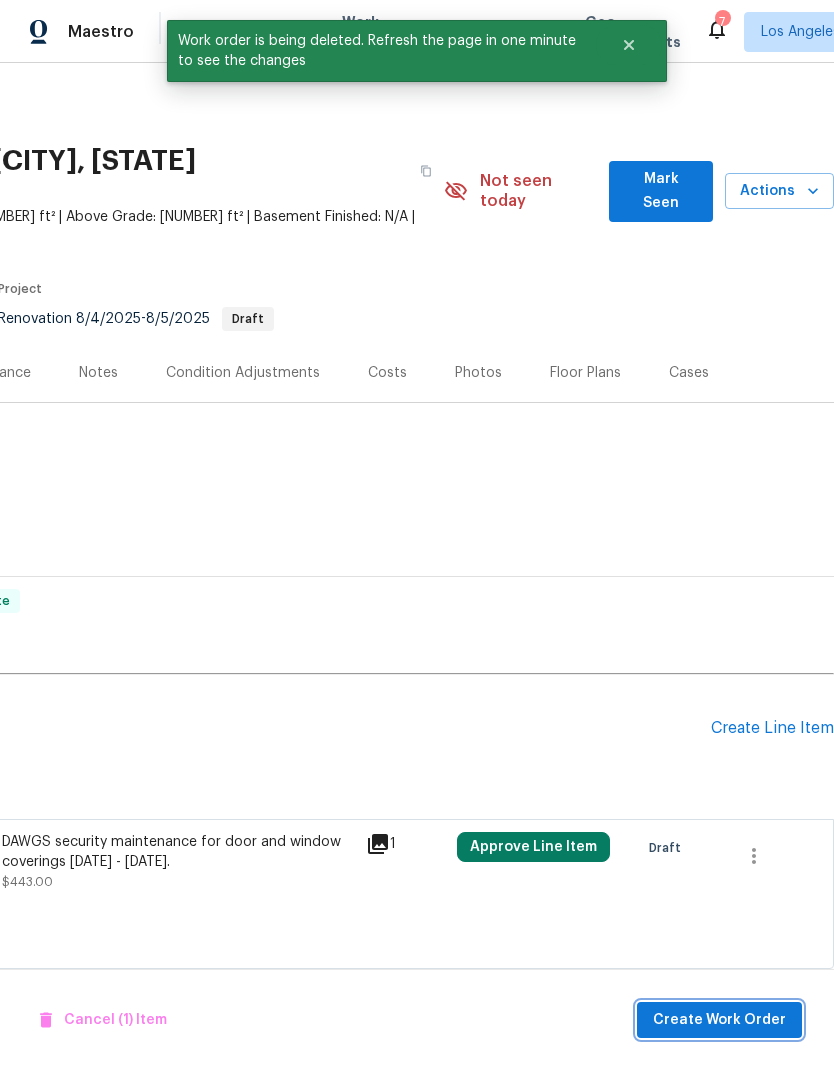 click on "Create Work Order" at bounding box center (719, 1020) 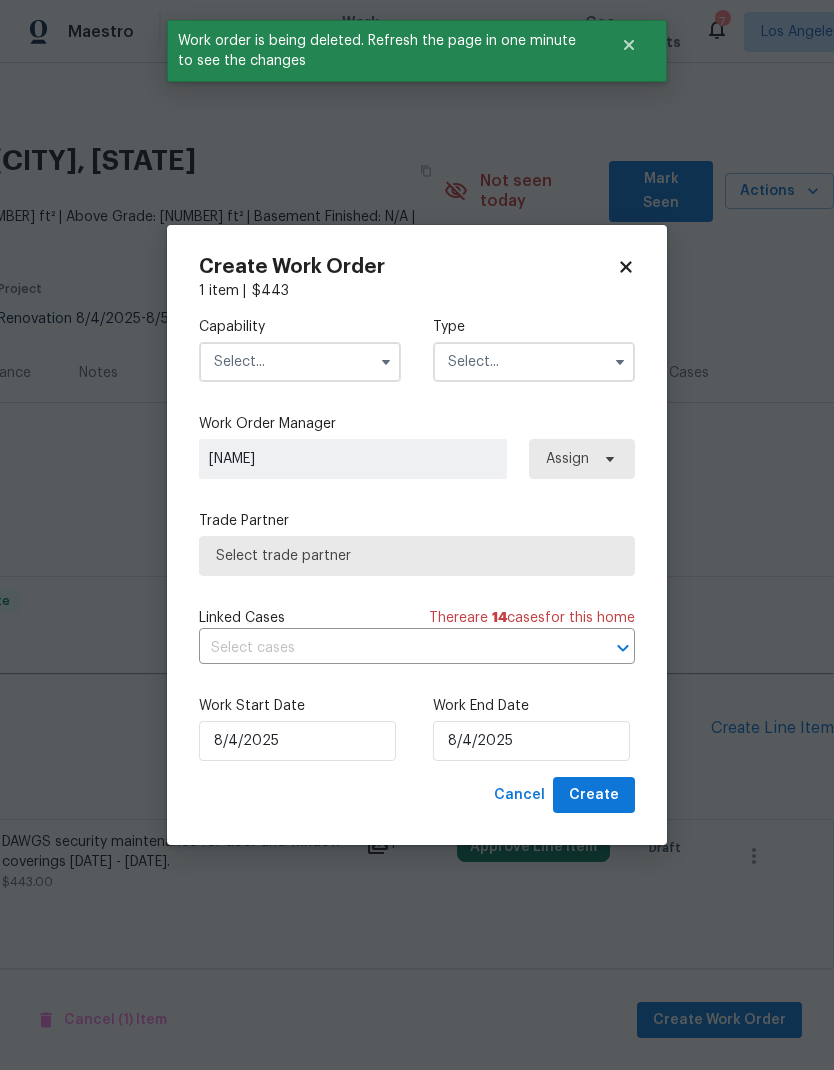 click at bounding box center [300, 362] 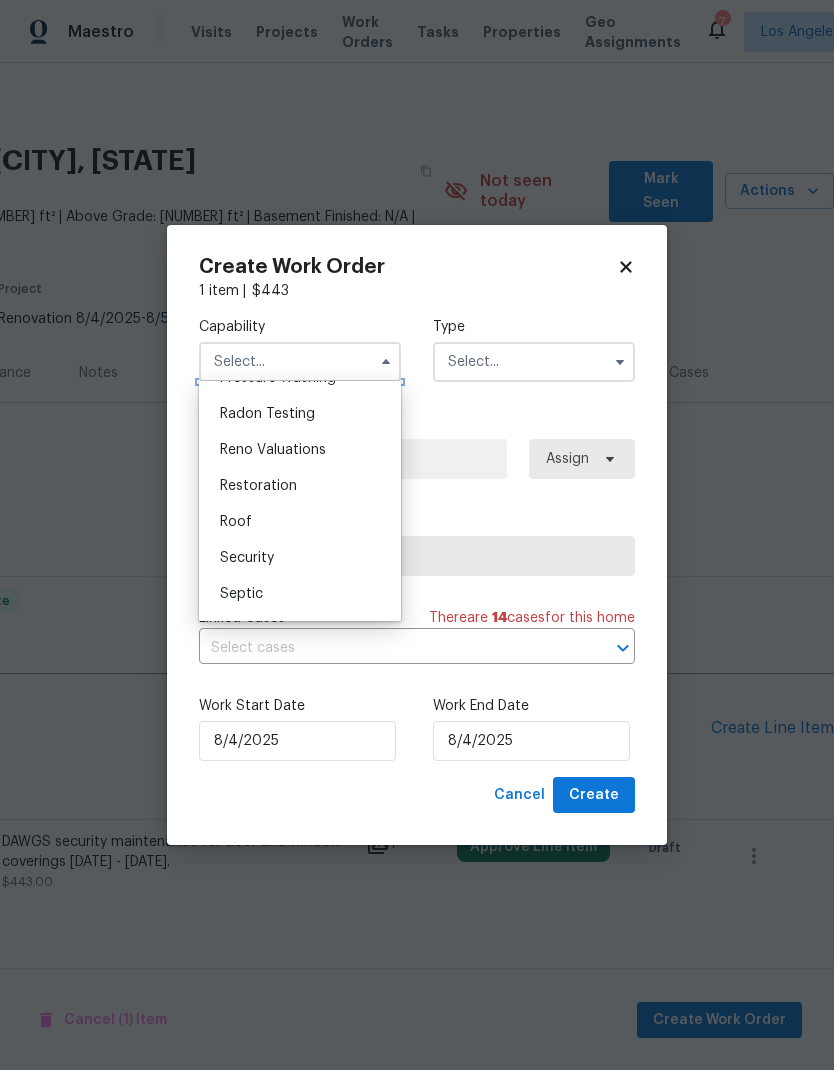 scroll, scrollTop: 1927, scrollLeft: 0, axis: vertical 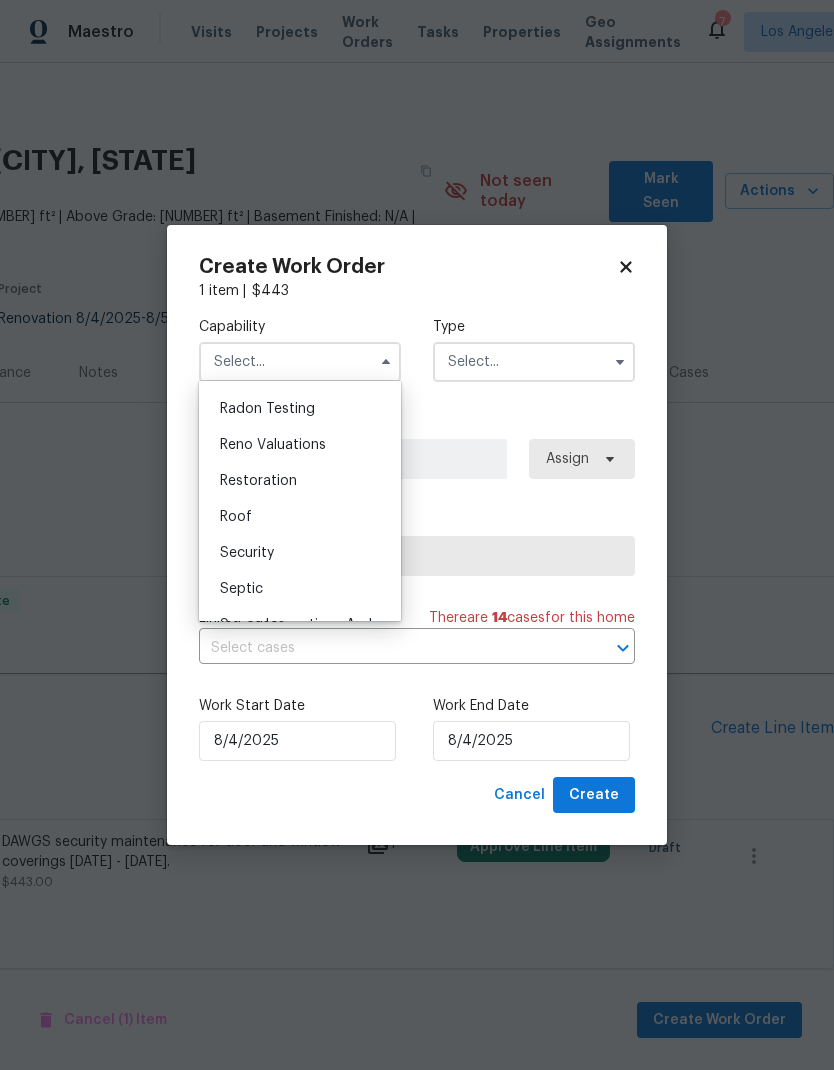 click on "Security" at bounding box center [300, 553] 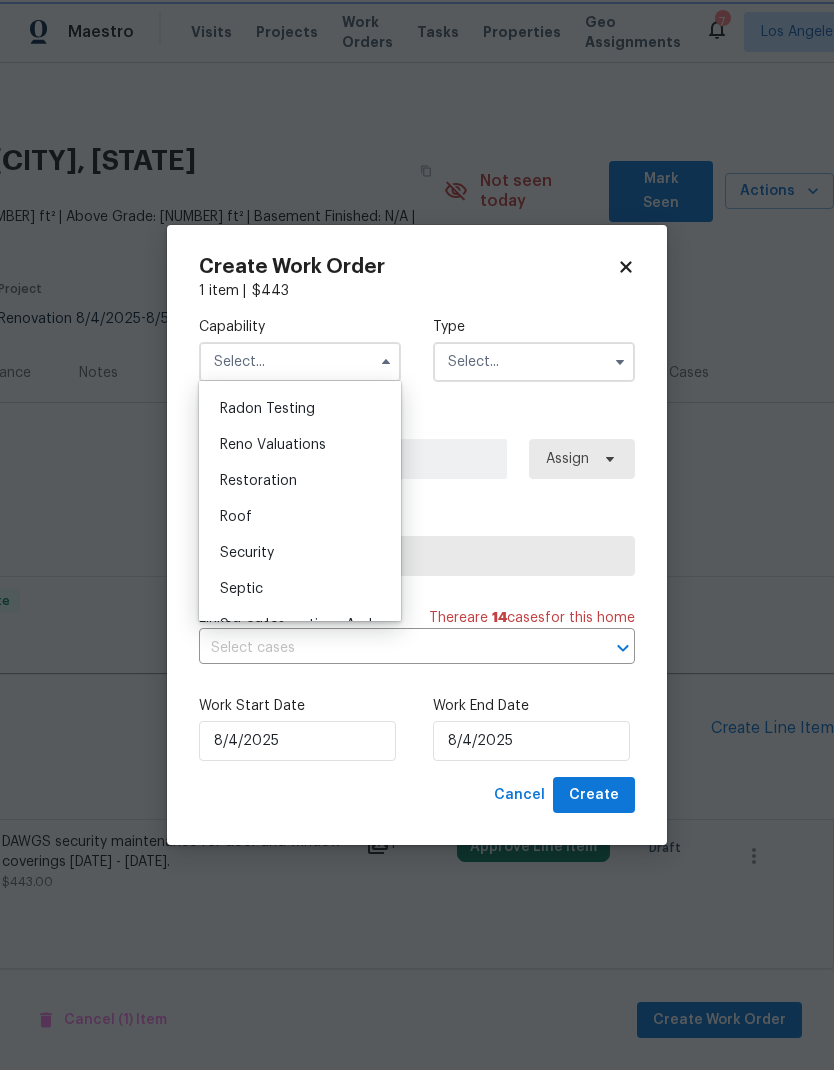 type on "Security" 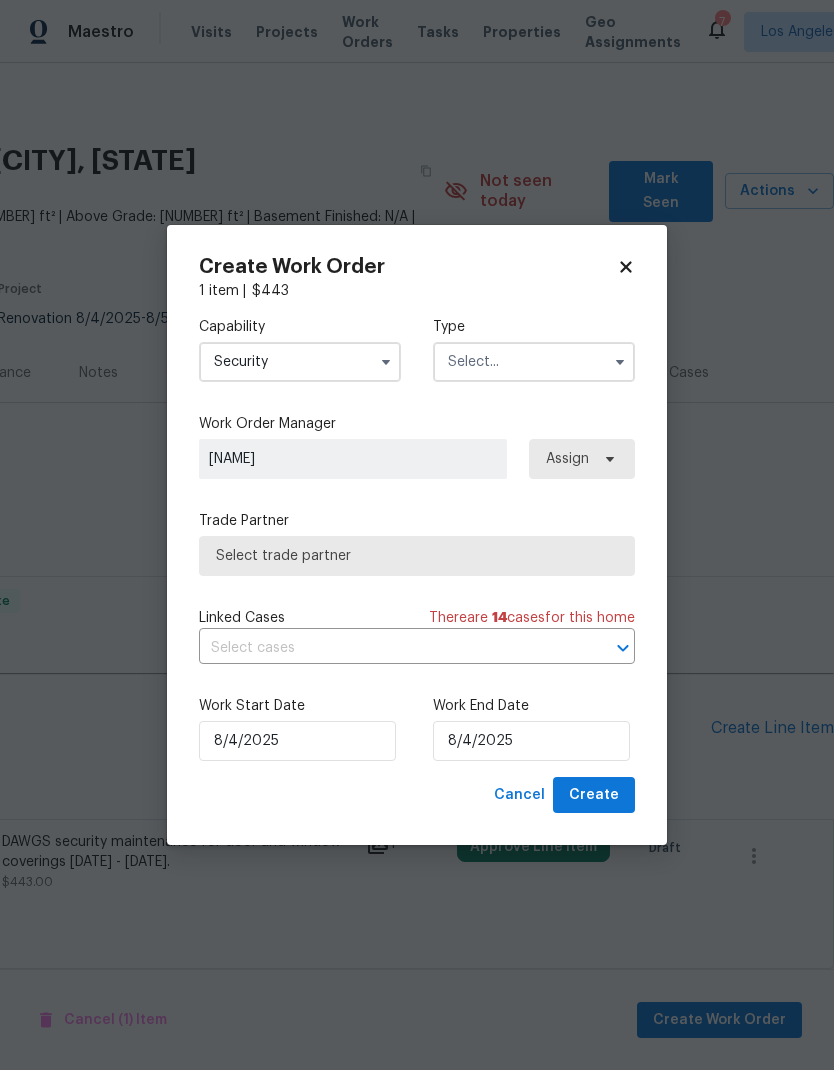 click at bounding box center [534, 362] 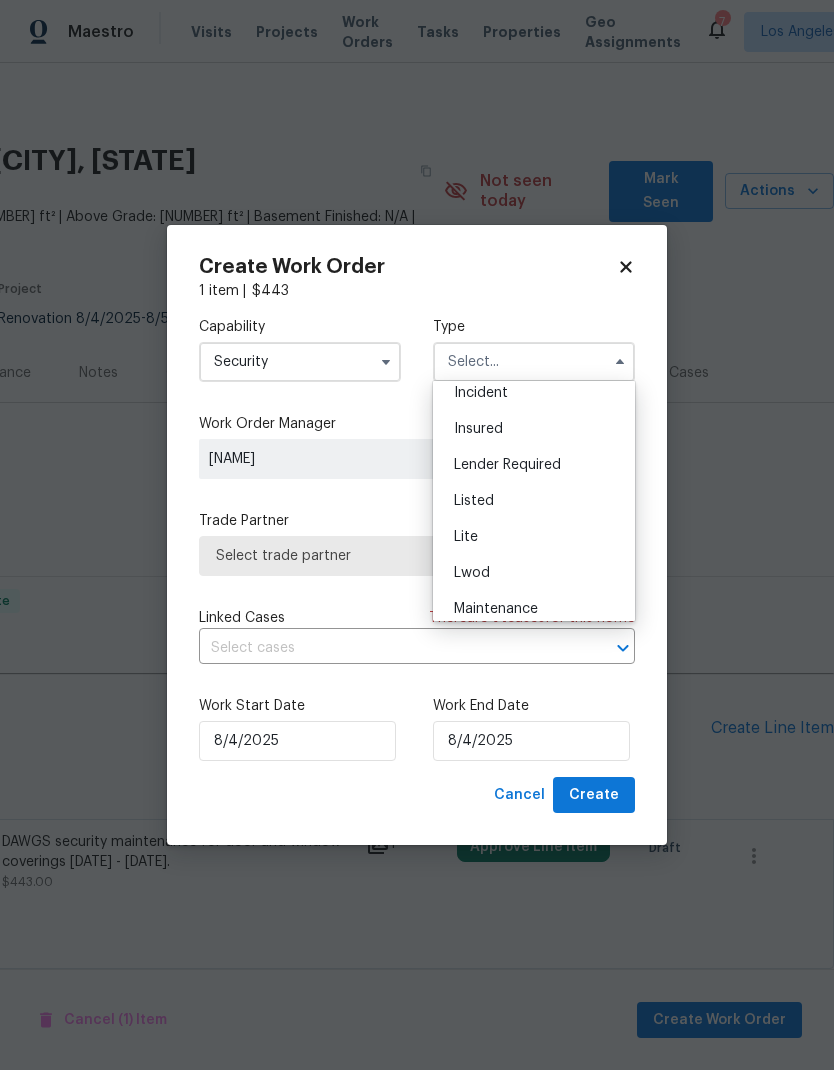 scroll, scrollTop: 126, scrollLeft: 0, axis: vertical 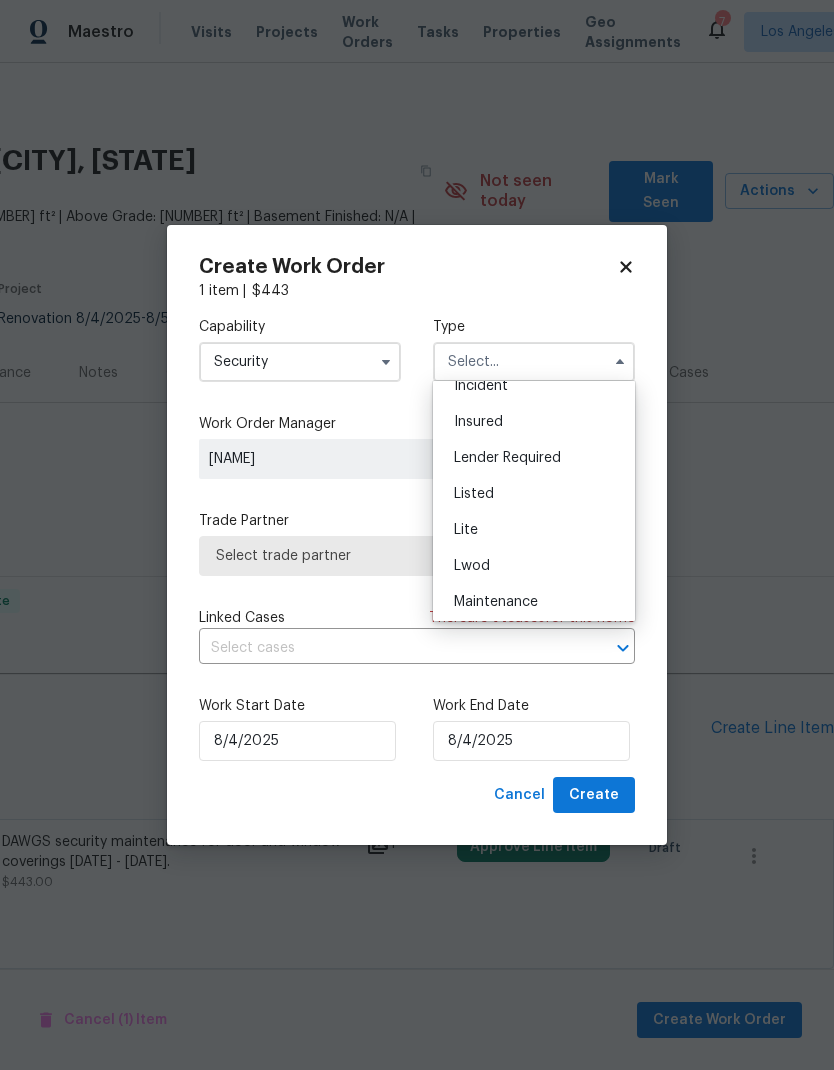 click on "Listed" at bounding box center [534, 494] 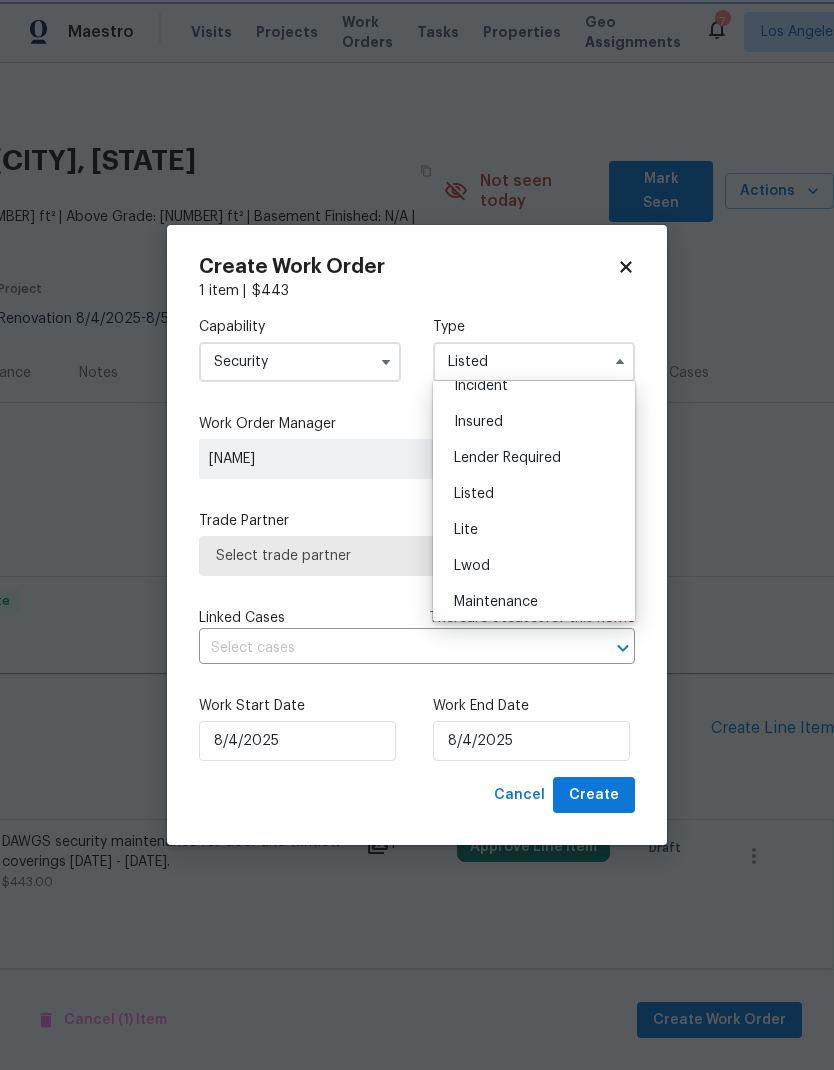 scroll, scrollTop: 0, scrollLeft: 0, axis: both 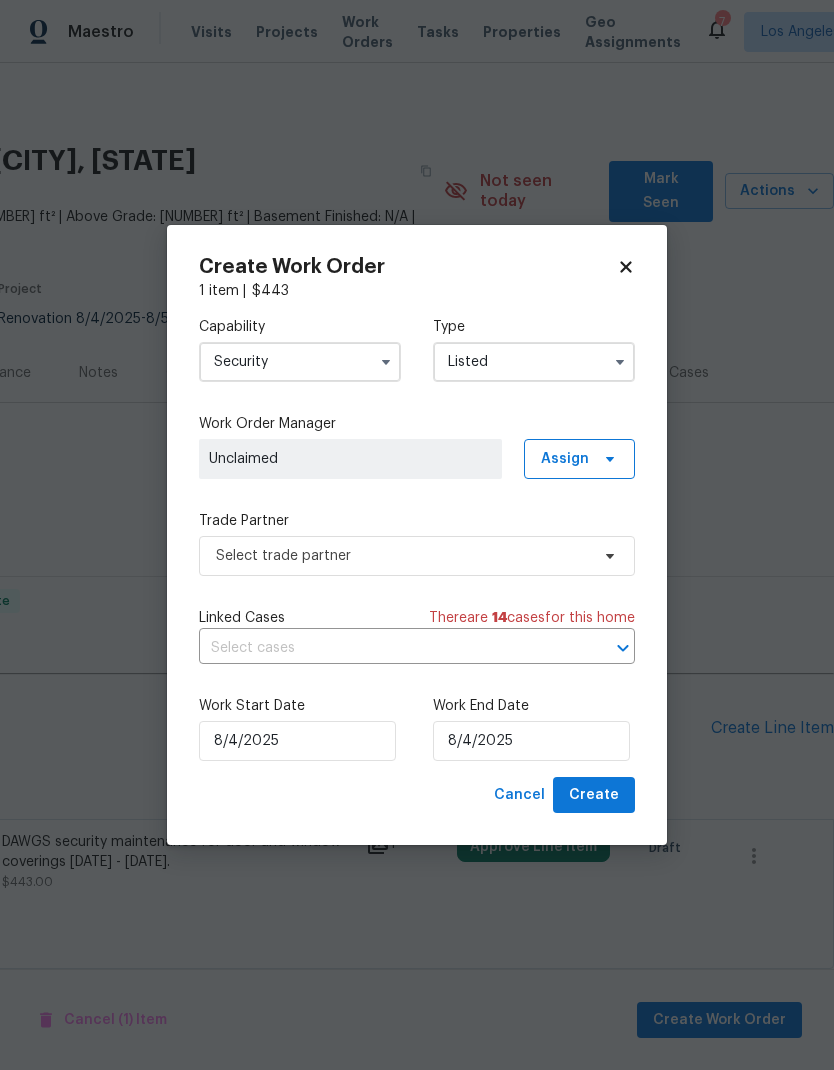 click on "Unclaimed" at bounding box center (350, 459) 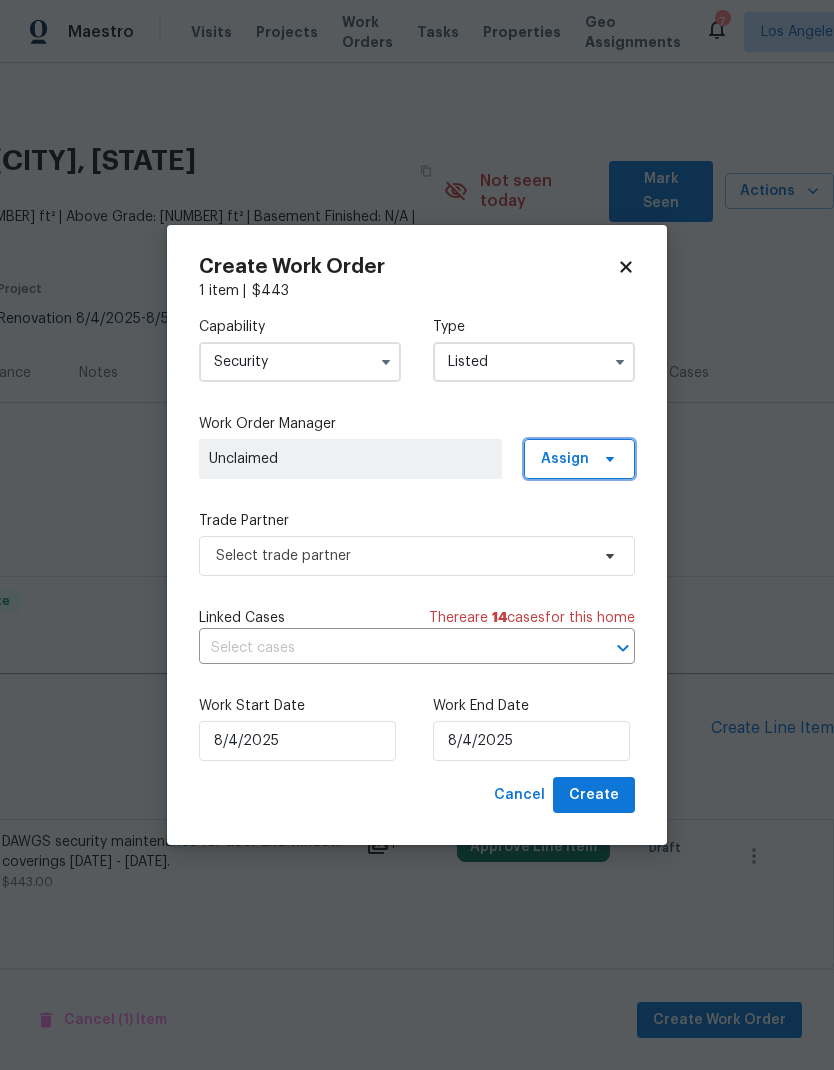 click on "Assign" at bounding box center [565, 459] 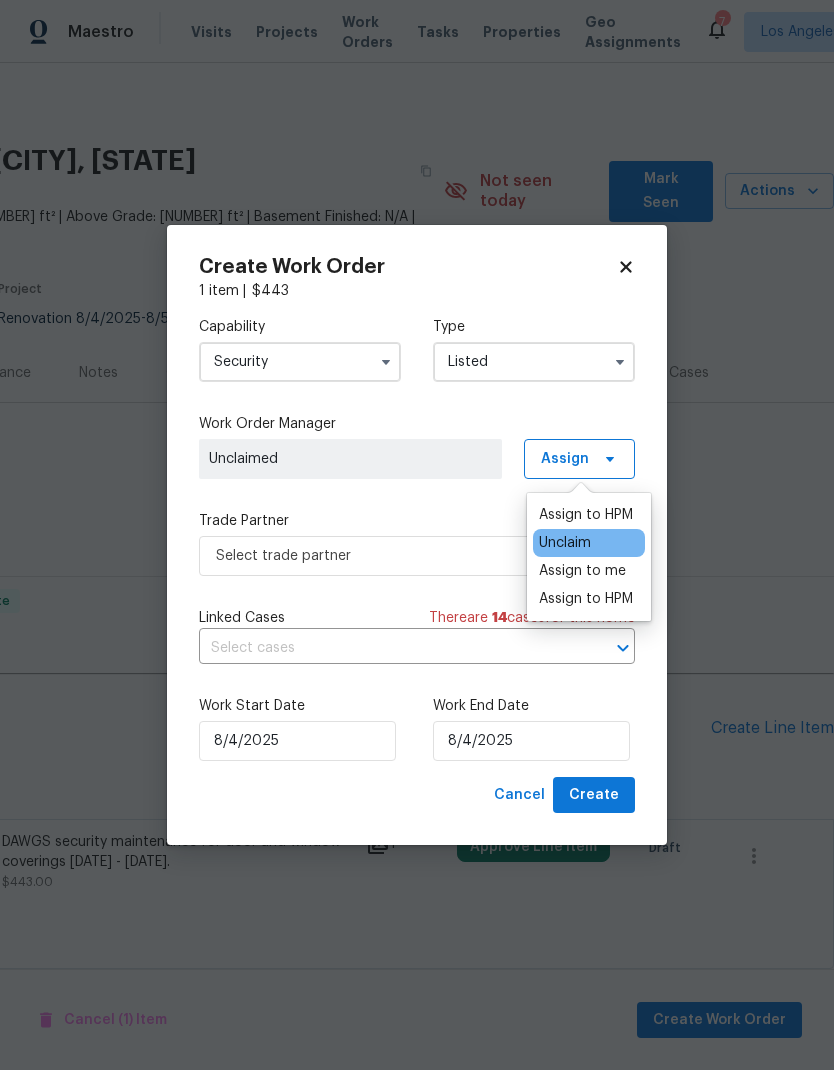 click on "Assign to HPM" at bounding box center (586, 515) 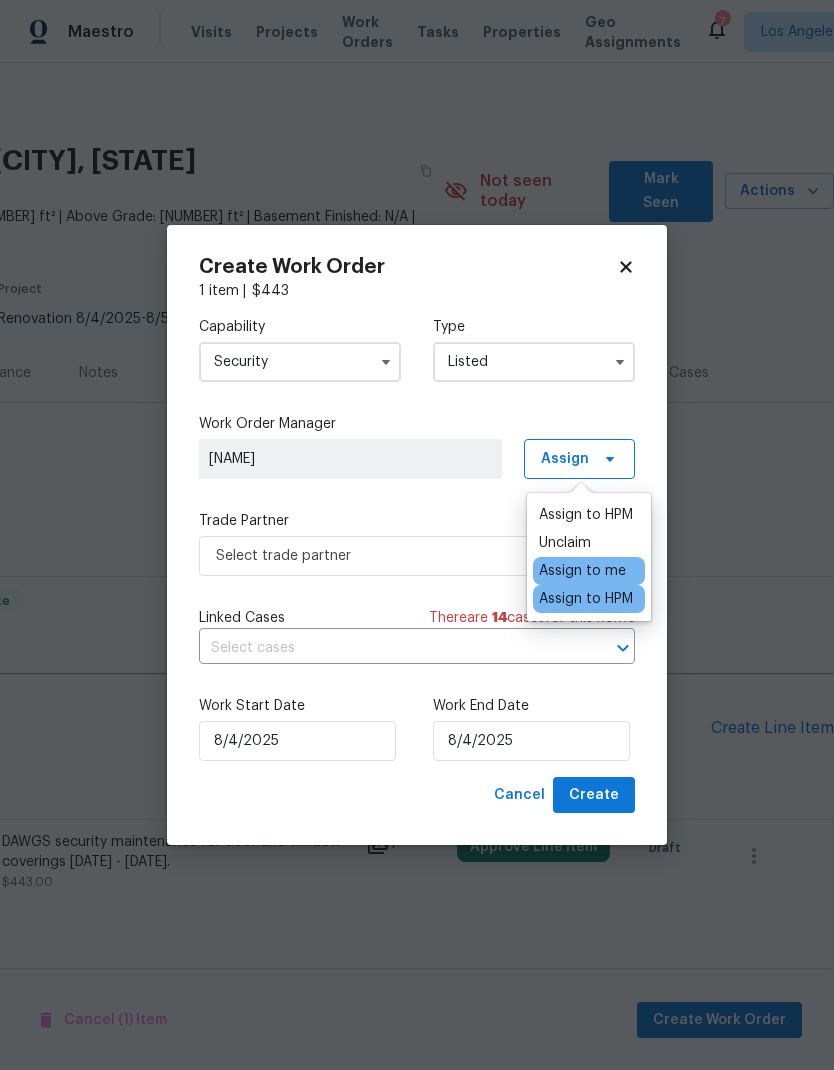 click on "Capability   Security Type   Listed Work Order Manager   Daniel Fomenko Assign Trade Partner   Select trade partner Linked Cases There  are   14  case s  for this home   ​ Work Start Date   8/4/2025 Work End Date   8/4/2025" at bounding box center [417, 539] 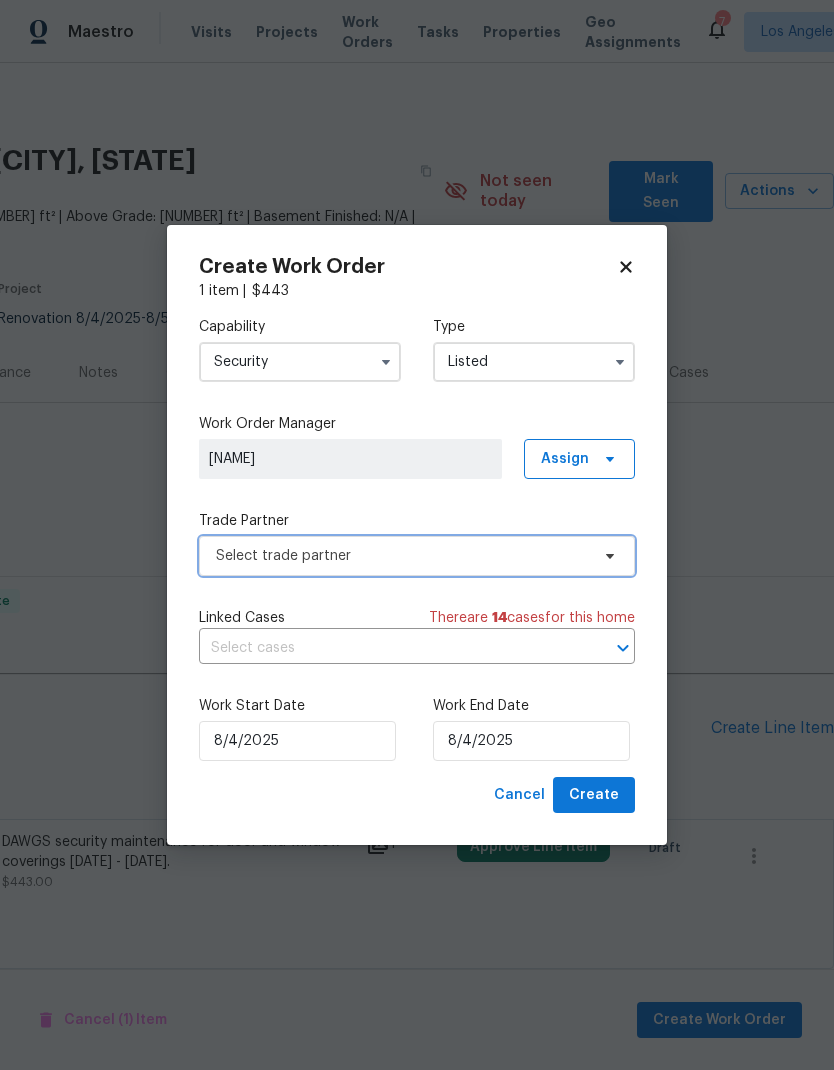 click on "Select trade partner" at bounding box center [402, 556] 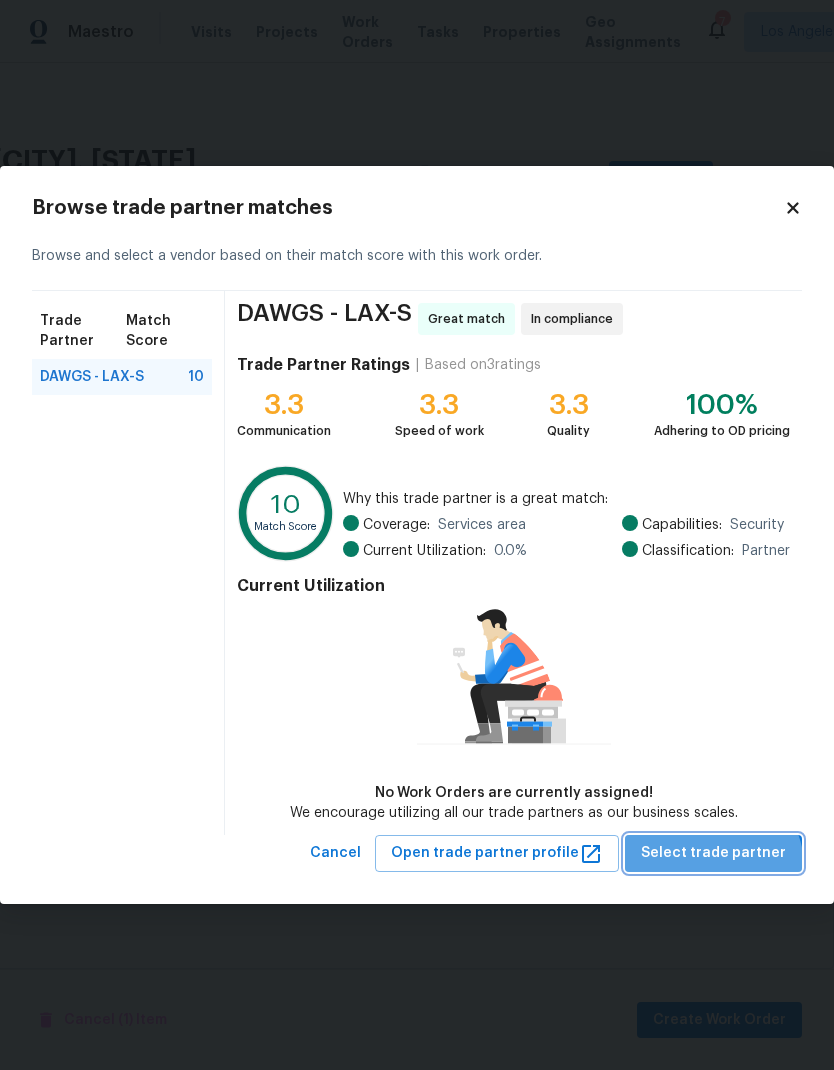 click on "Select trade partner" at bounding box center (713, 853) 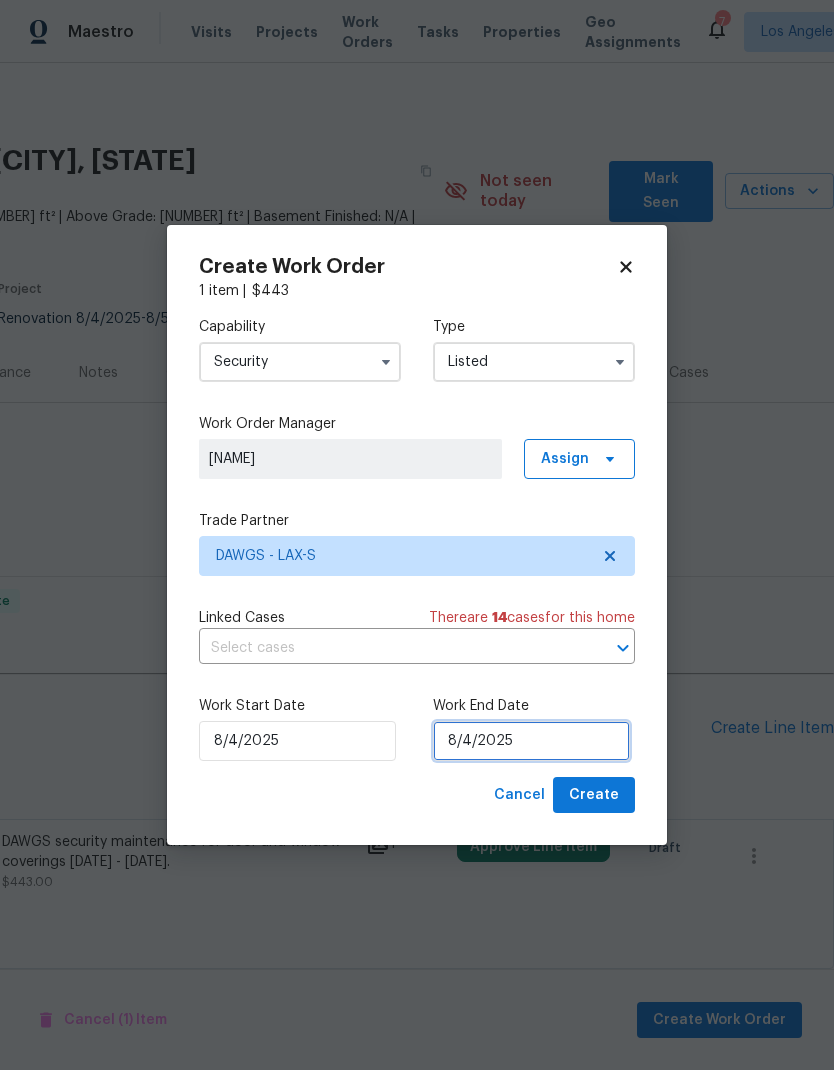 click on "8/4/2025" at bounding box center (531, 741) 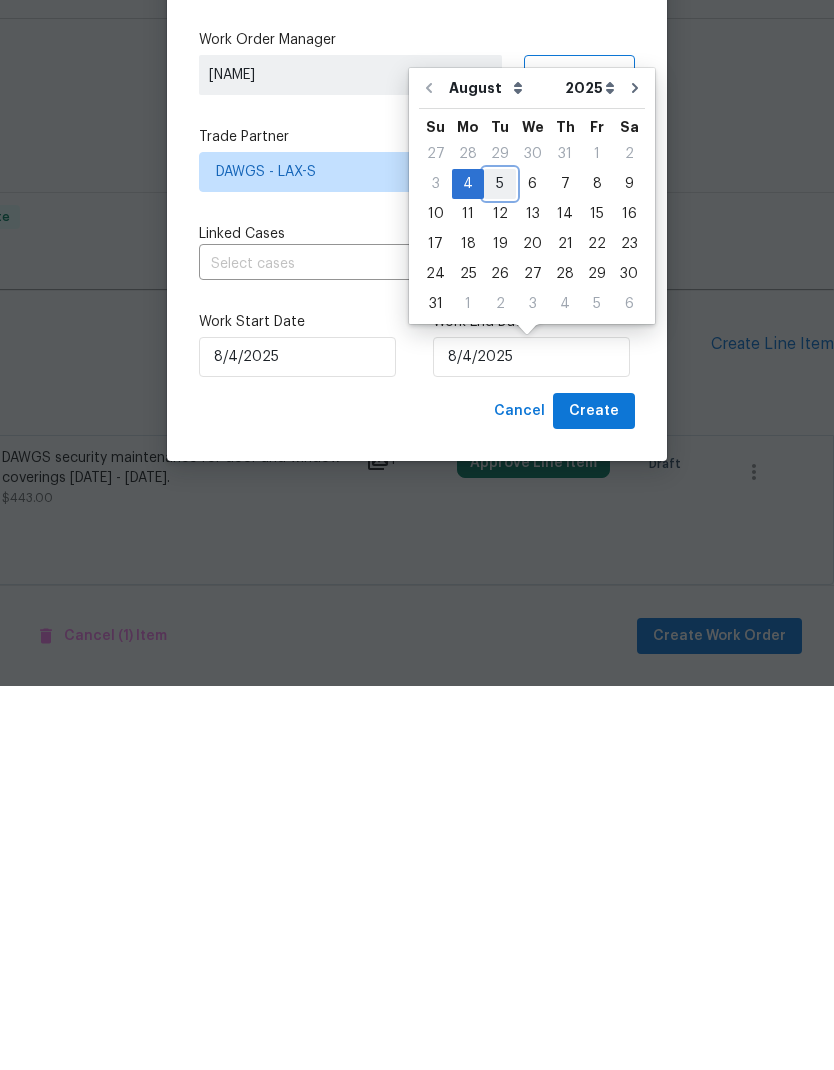 click on "5" at bounding box center [500, 568] 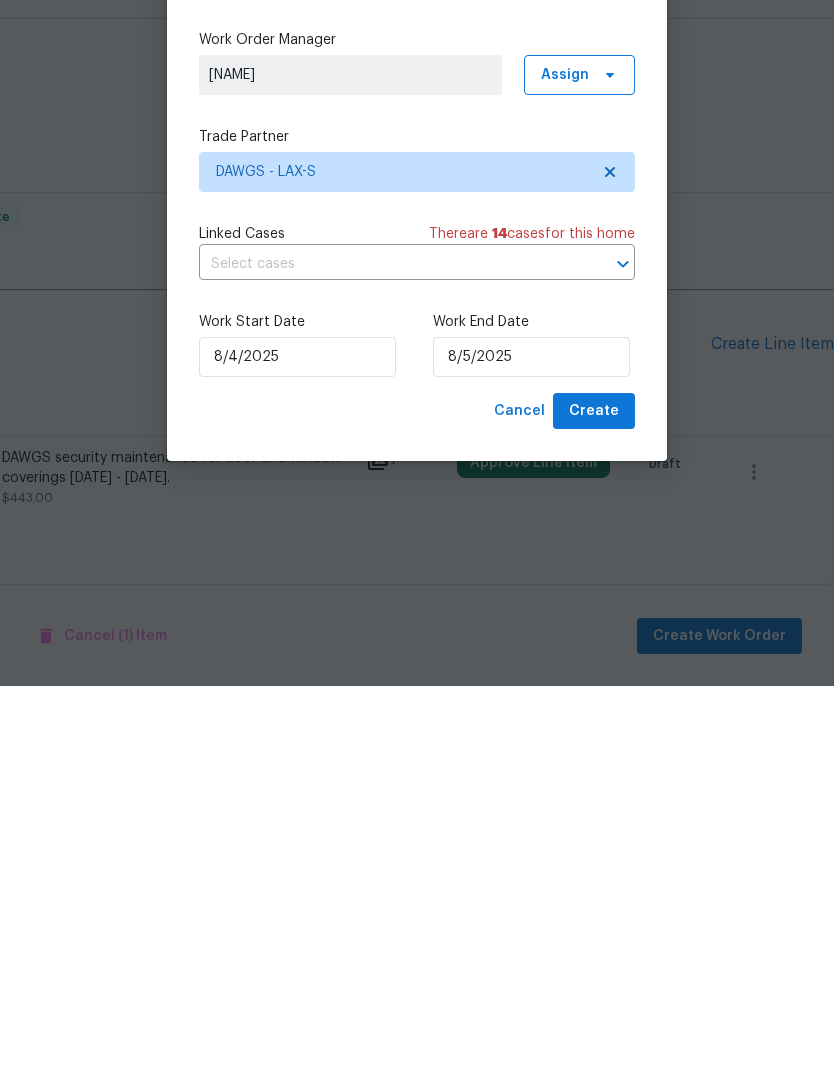 type on "8/5/2025" 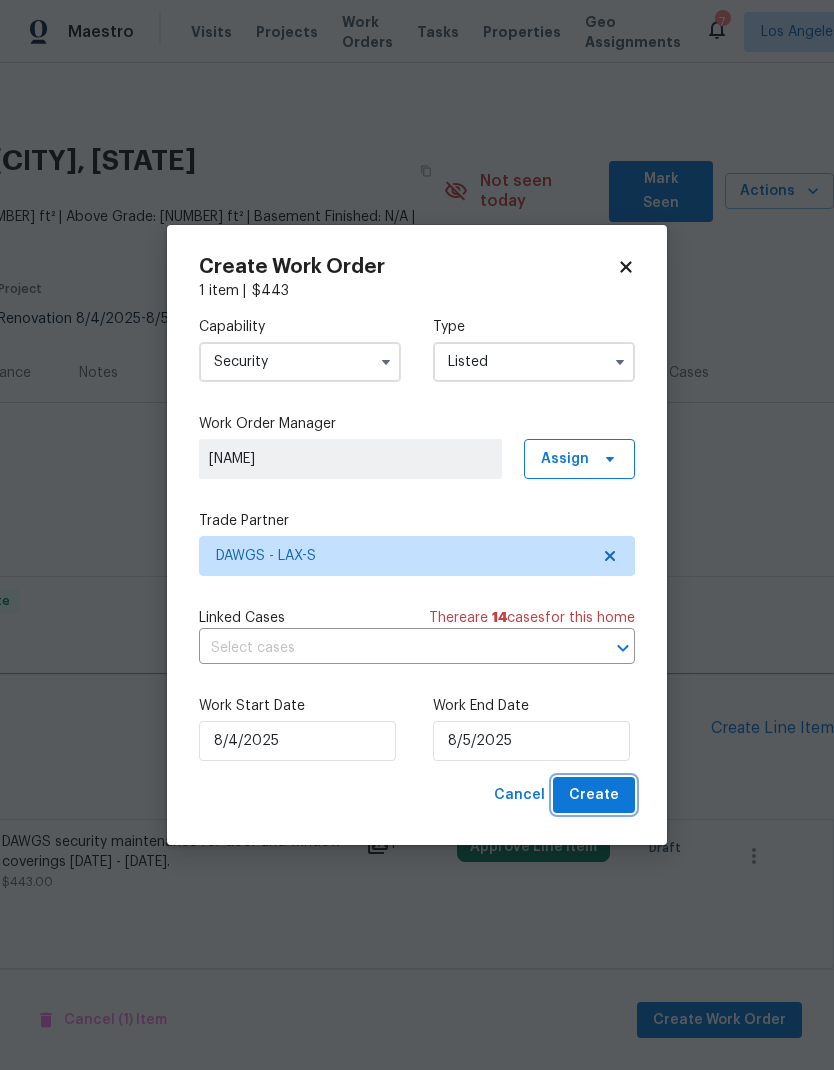 click on "Create" at bounding box center (594, 795) 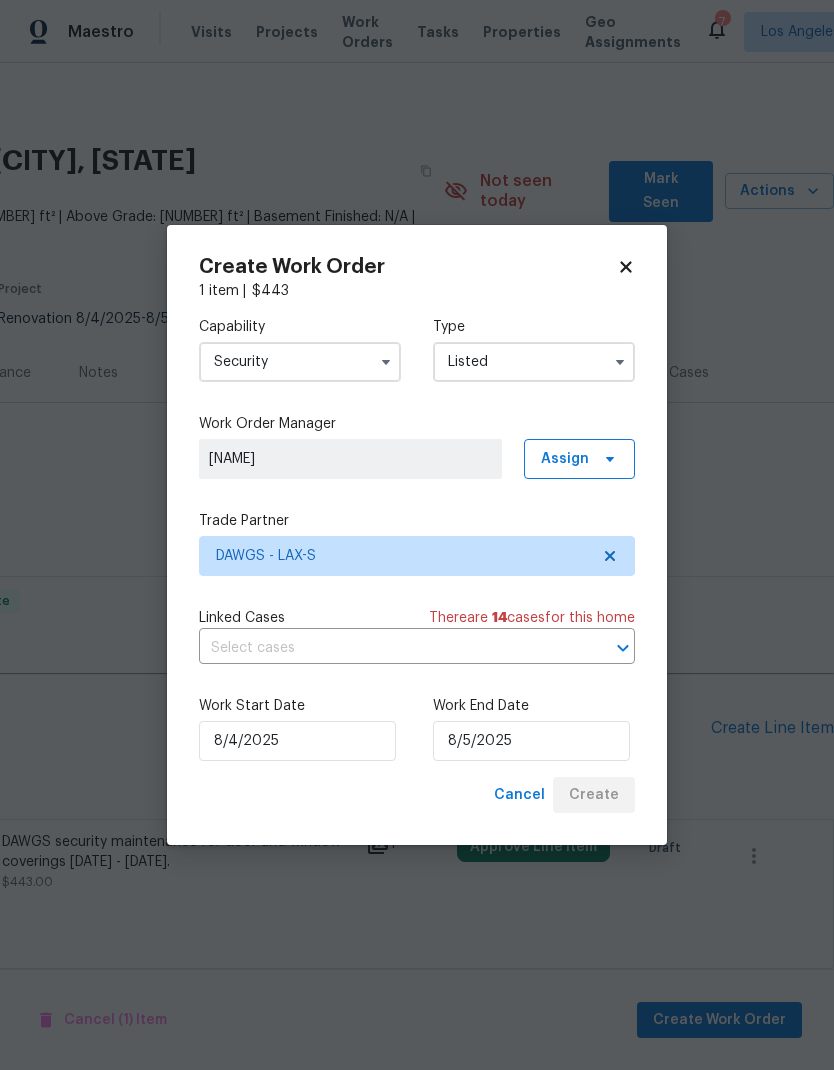 checkbox on "false" 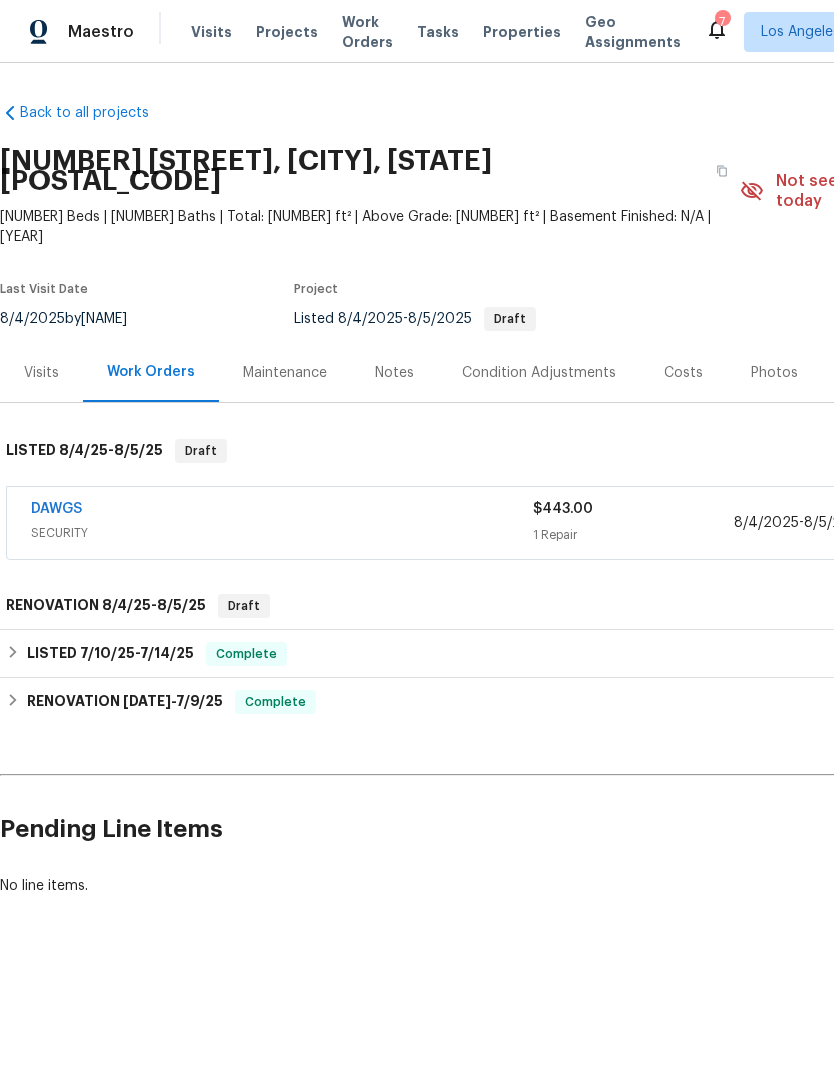 scroll, scrollTop: 0, scrollLeft: 0, axis: both 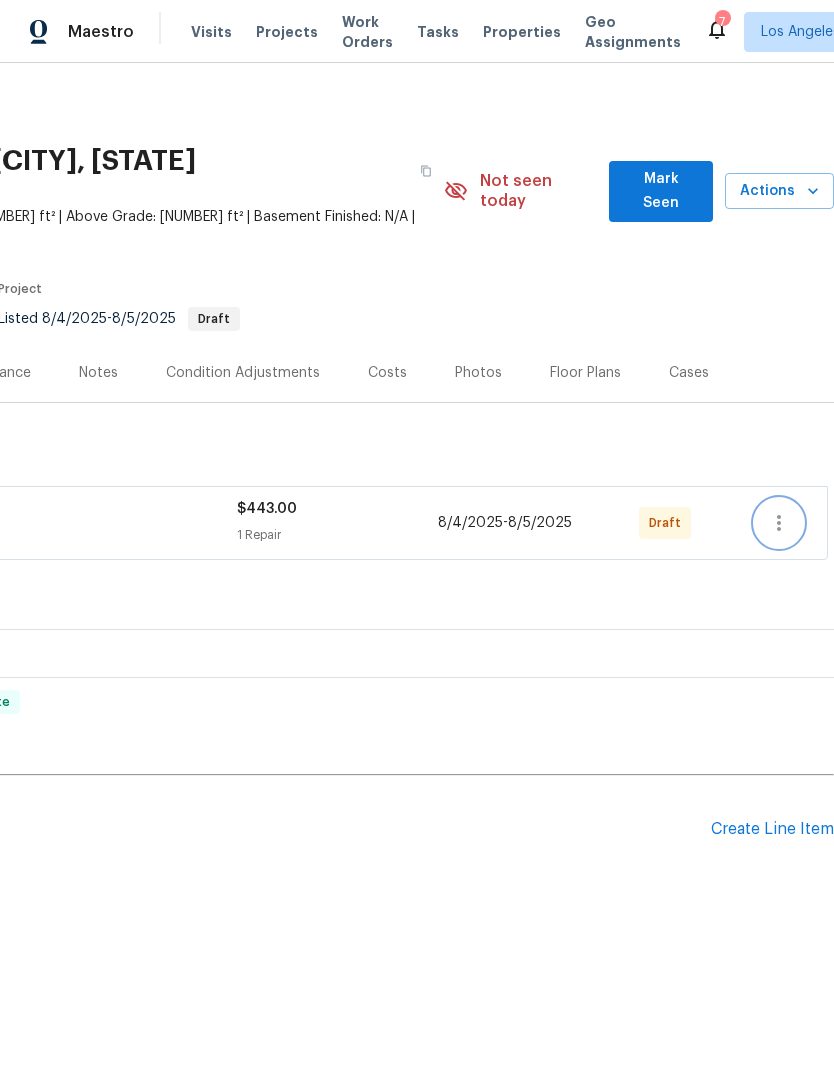 click 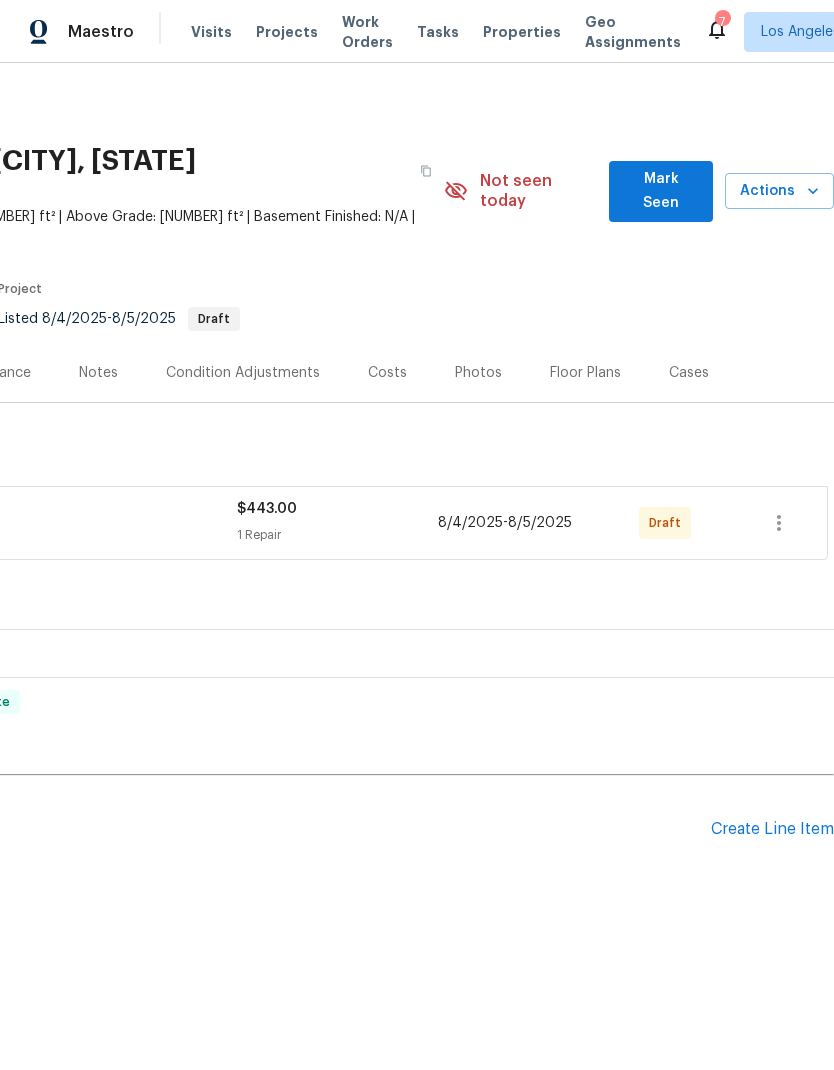 scroll, scrollTop: 0, scrollLeft: 296, axis: horizontal 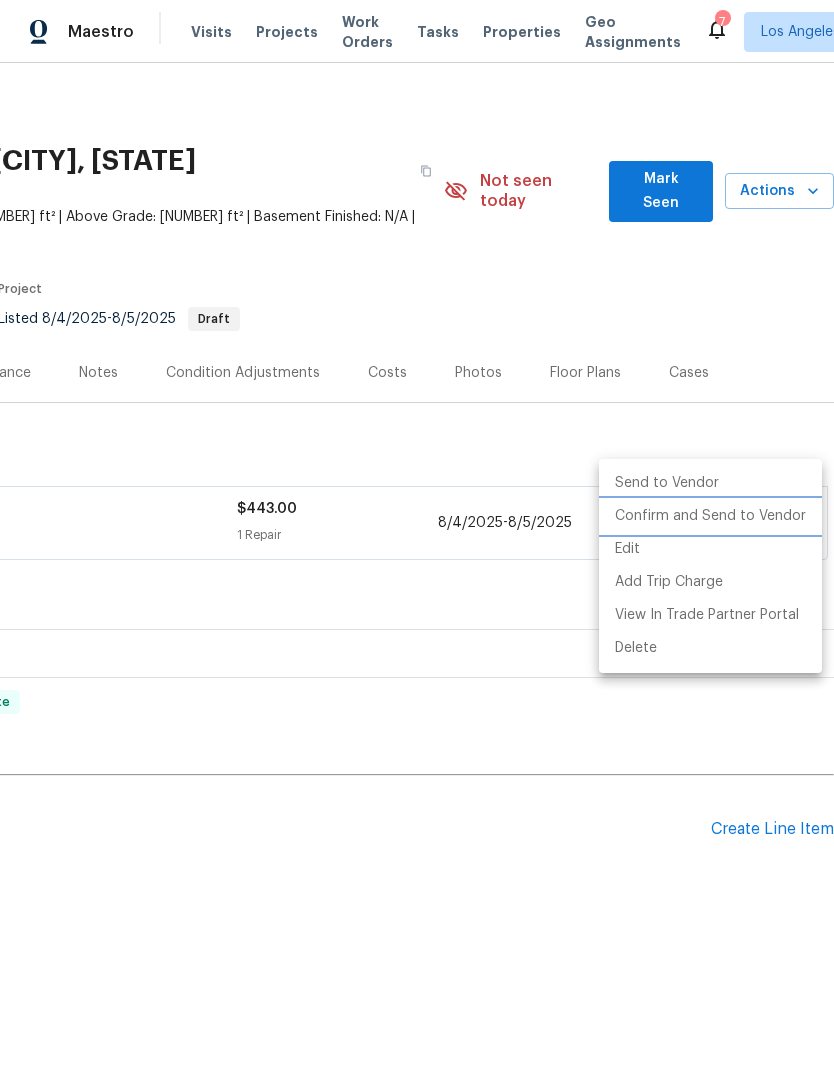 click on "Confirm and Send to Vendor" at bounding box center [710, 516] 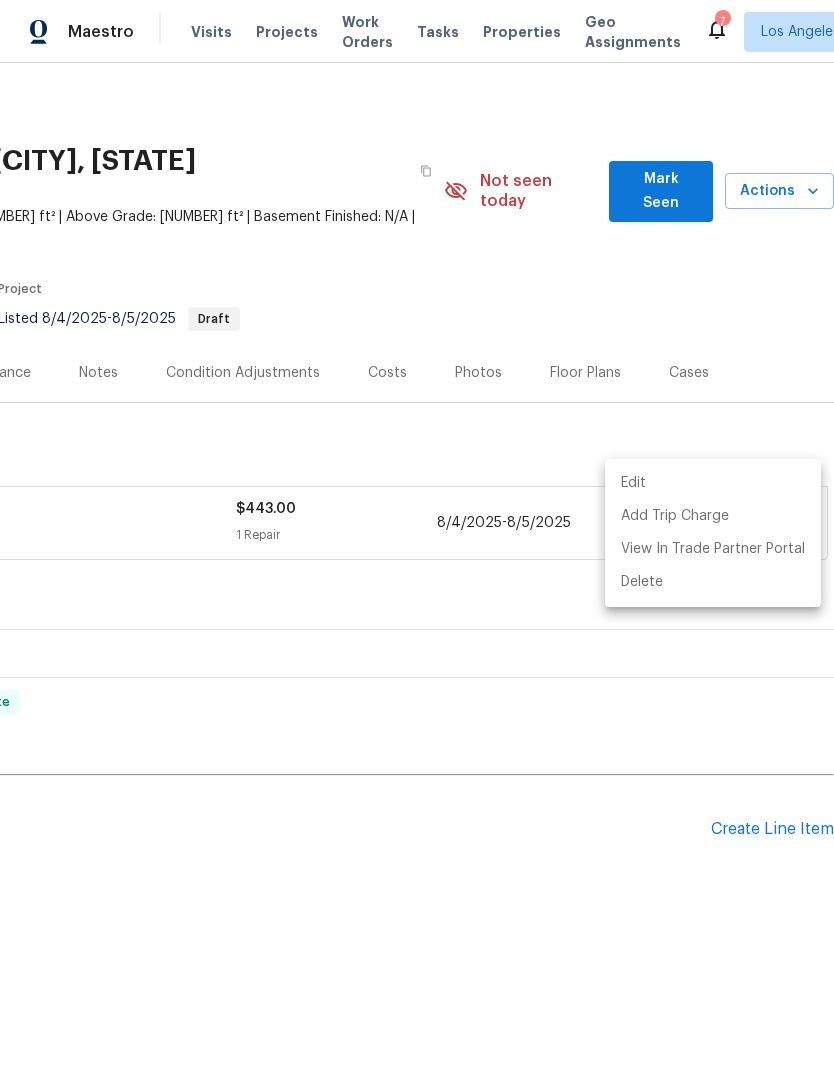 click at bounding box center (417, 535) 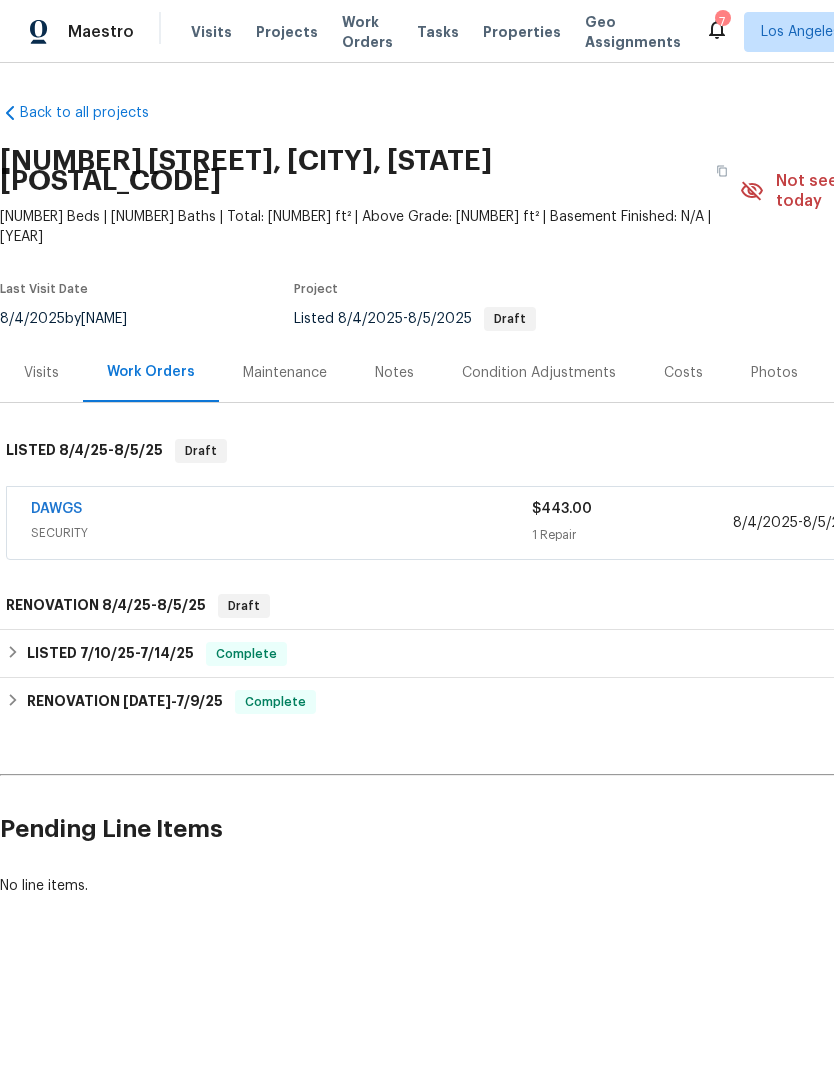 scroll, scrollTop: 0, scrollLeft: 0, axis: both 